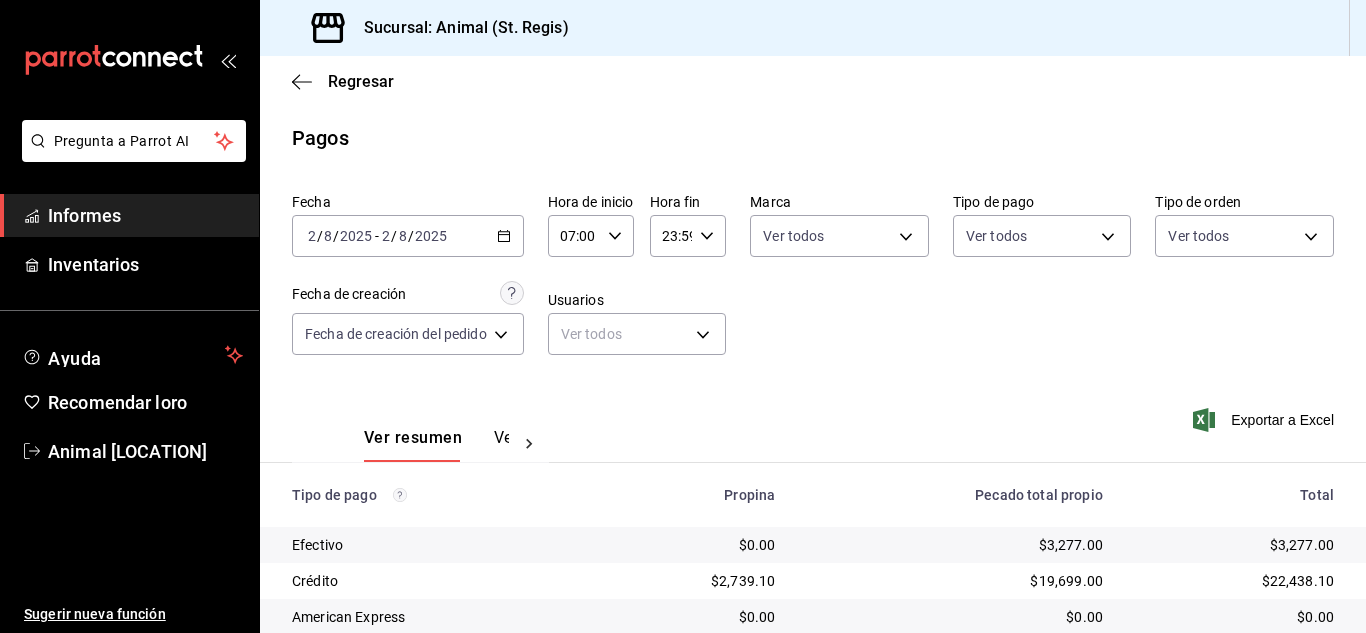 scroll, scrollTop: 0, scrollLeft: 0, axis: both 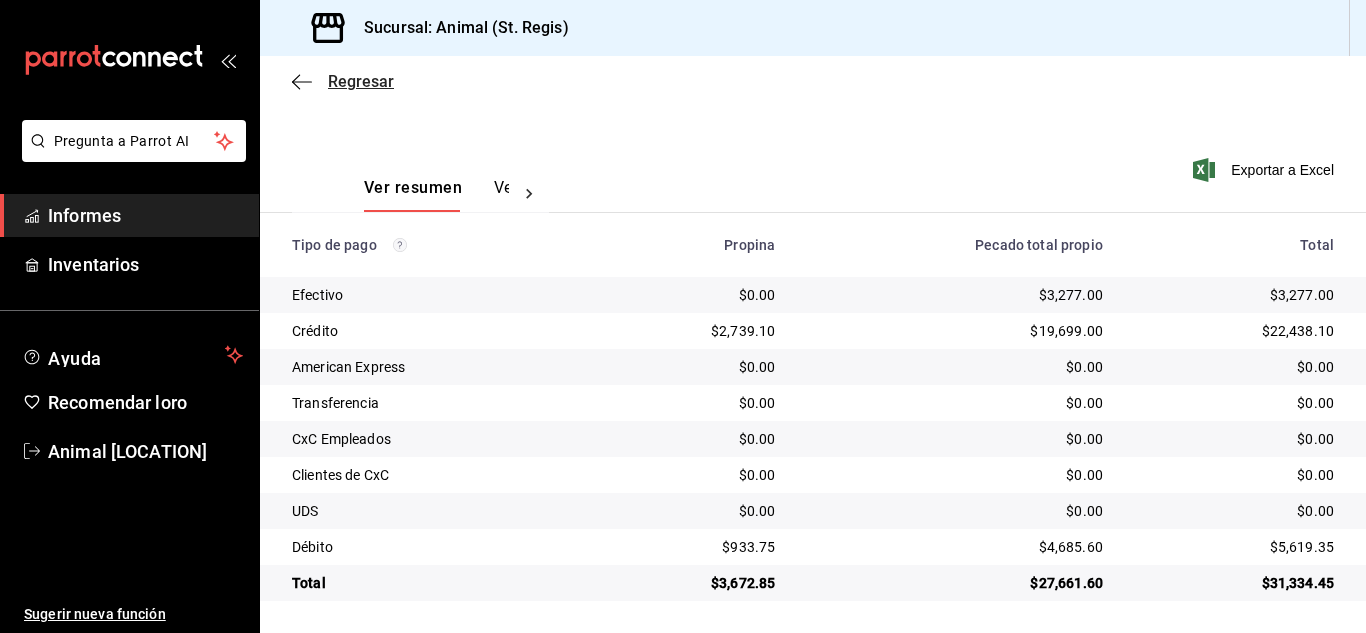 click on "Regresar" at bounding box center [361, 81] 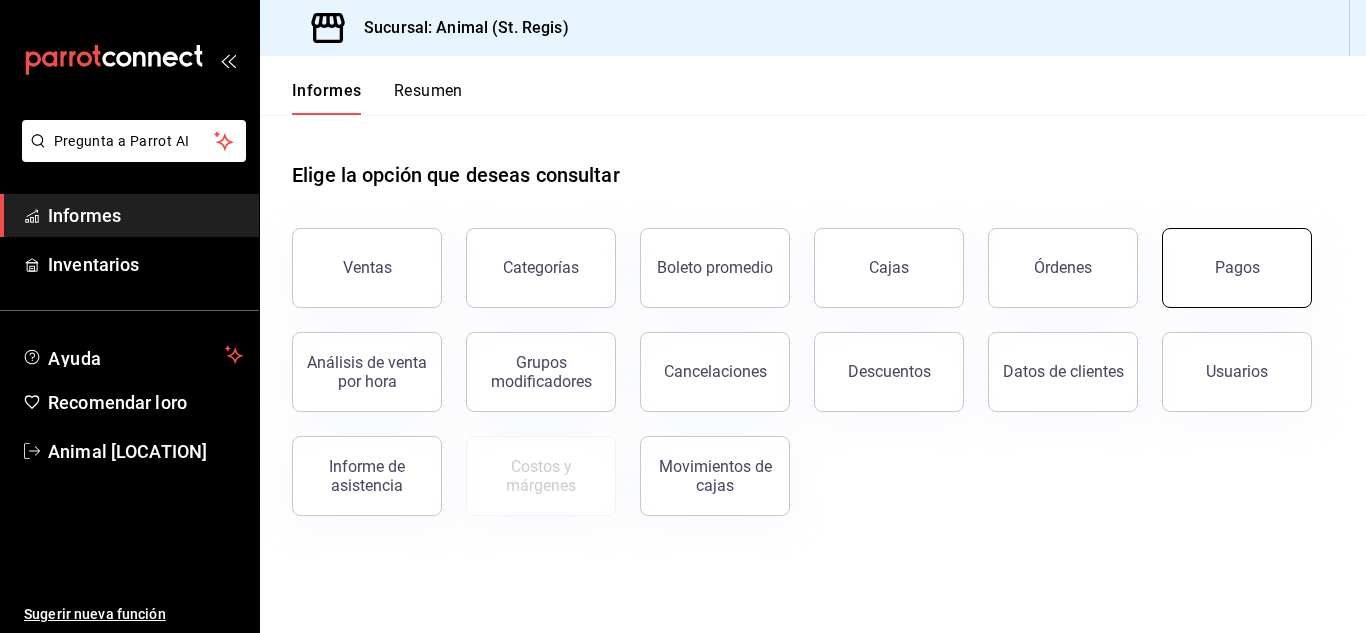 click on "Pagos" at bounding box center [1237, 267] 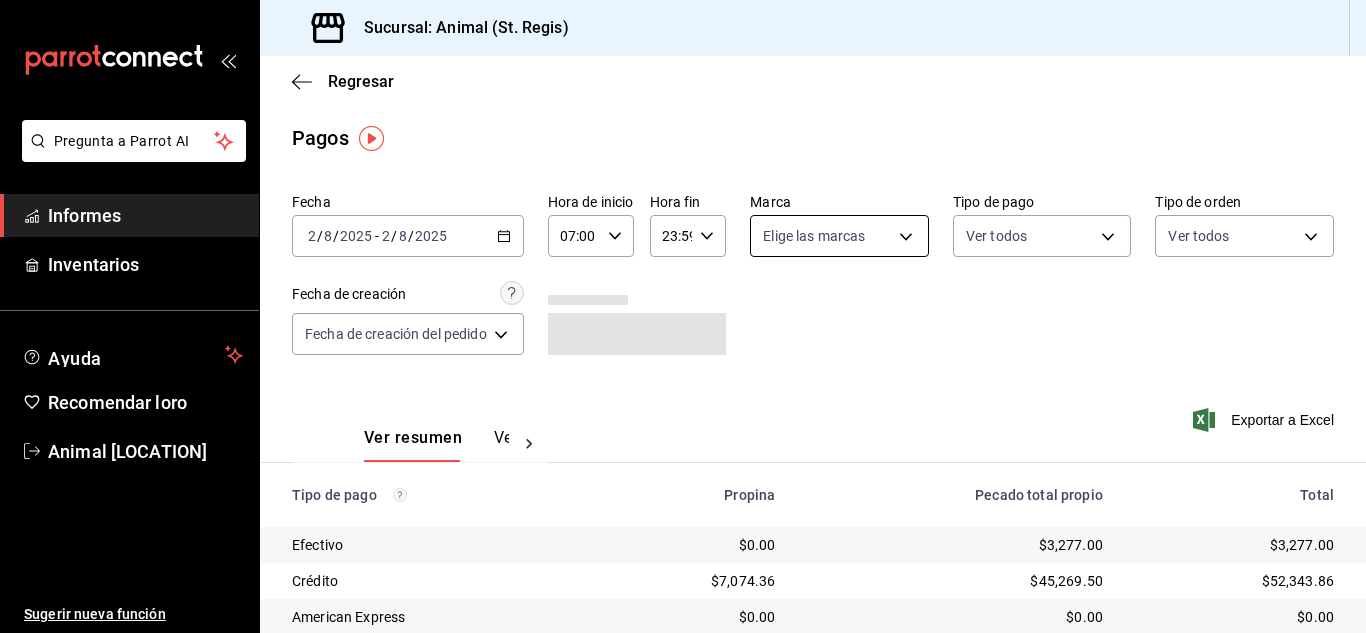 click on "Pregunta a Parrot AI Informes   Inventarios   Ayuda Recomendar loro   Animal [LOCATION]   Sugerir nueva función   Sucursal: Animal ([LOCATION]) Regresar Pagos Fecha [DATE] [DATE] - [DATE] [DATE] Hora de inicio [TIME] Hora de inicio Hora fin [TIME] Hora fin Marca Elige las marcas Tipo de pago Ver todos Tipo de orden Ver todos Fecha de creación   Fecha de creación del pedido ORDER Ver resumen Ver pagos Exportar a Excel Tipo de pago   Propina Pecado total propio Total Efectivo $0.00 $3,277.00 $3,277.00 Crédito $7,074.36 $45,269.50 $52,343.86 American Express $0.00 $0.00 $0.00 Transferencia $0.00 $0.00 $0.00 CxC Empleados $0.00 $0.00 $0.00 Clientes de CxC $0.00 $0.00 $0.00 UDS $0.00 $0.00 $0.00 Débito $933.75 $4,685.60 $5,619.35 Total $8,008.11 $53,232.10 $61,240.21 Texto original Valora esta traducción Tu opinión servirá para mejorar el Traductor de Google Pregunta a Parrot AI Informes   Inventarios   Ayuda Recomendar loro   Animal [LOCATION]   Sugerir nueva función   Ir a un video" at bounding box center (683, 316) 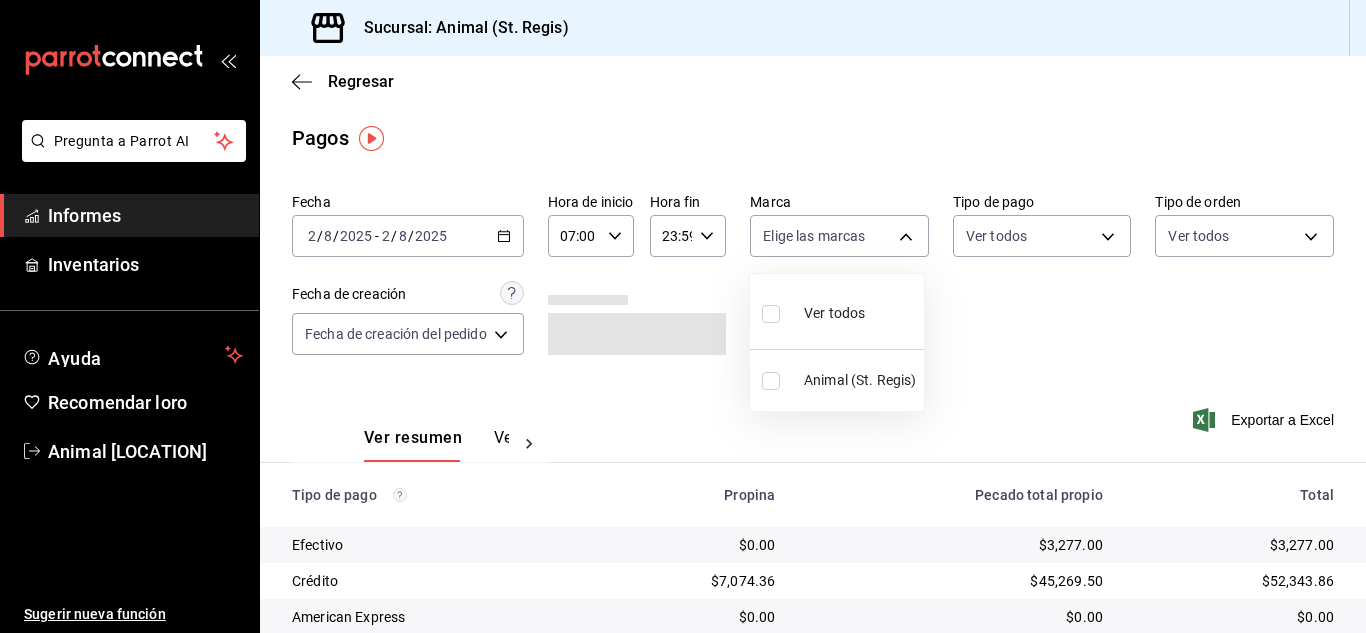 click at bounding box center (771, 314) 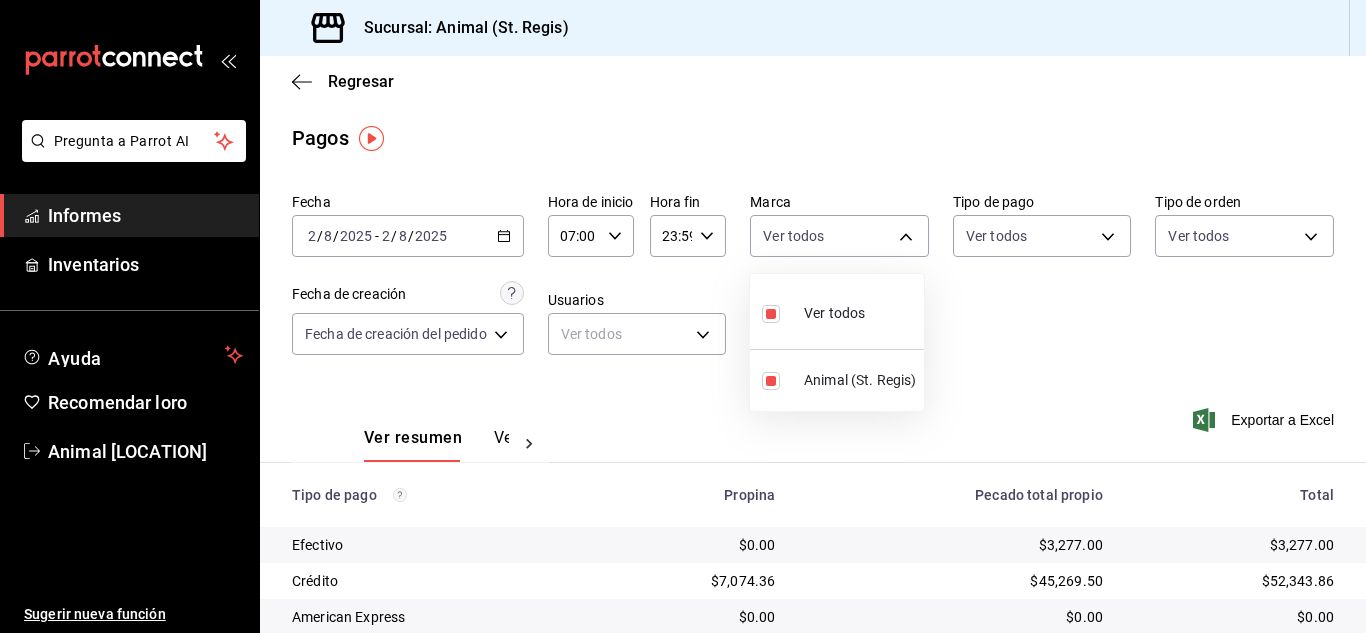 click at bounding box center (683, 316) 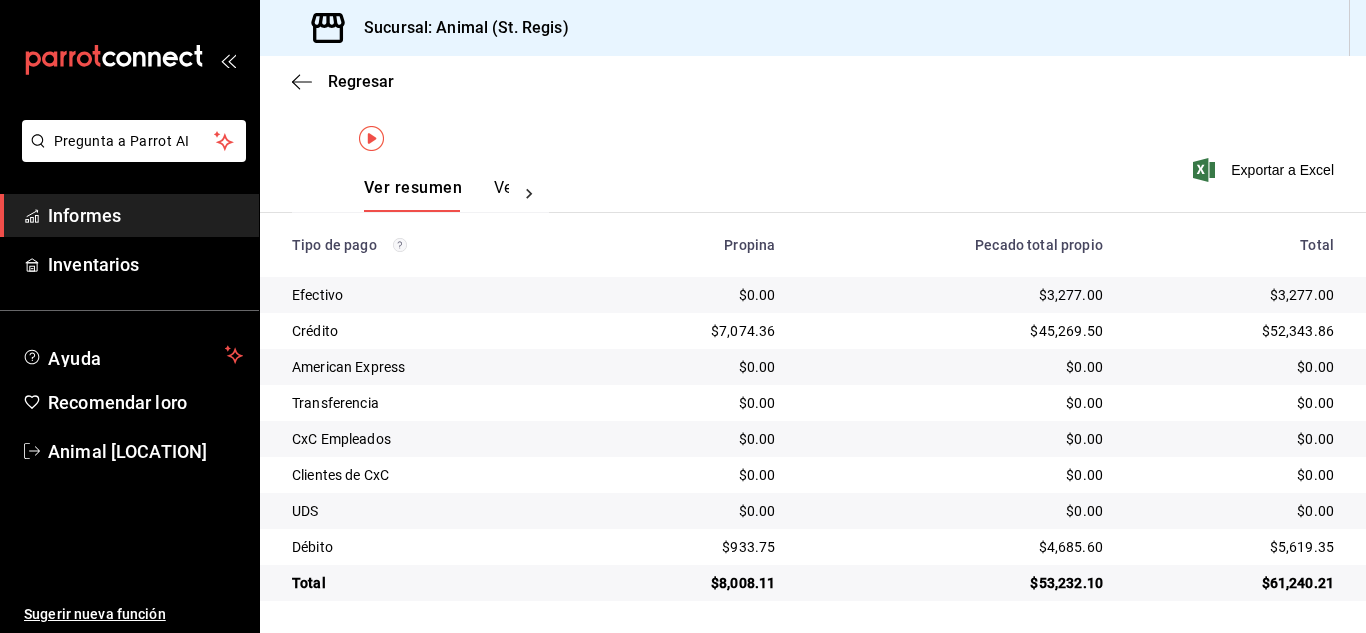 scroll, scrollTop: 0, scrollLeft: 0, axis: both 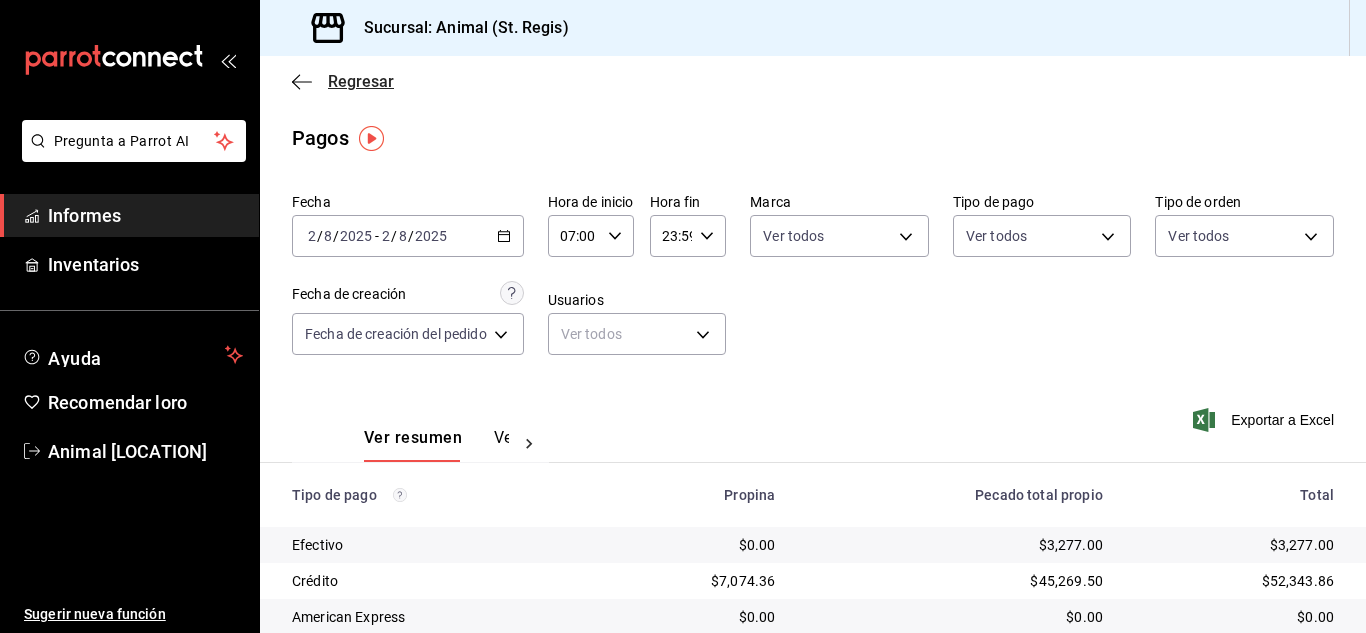 click on "Regresar" at bounding box center (361, 81) 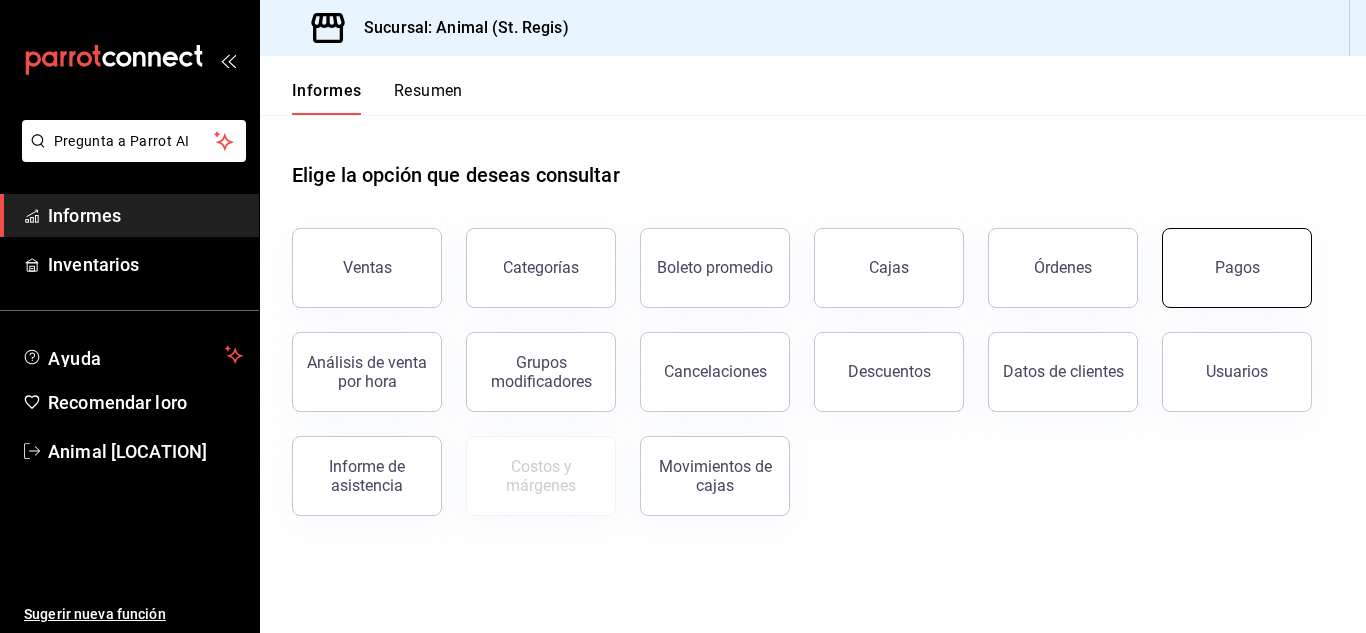 click on "Pagos" at bounding box center [1237, 268] 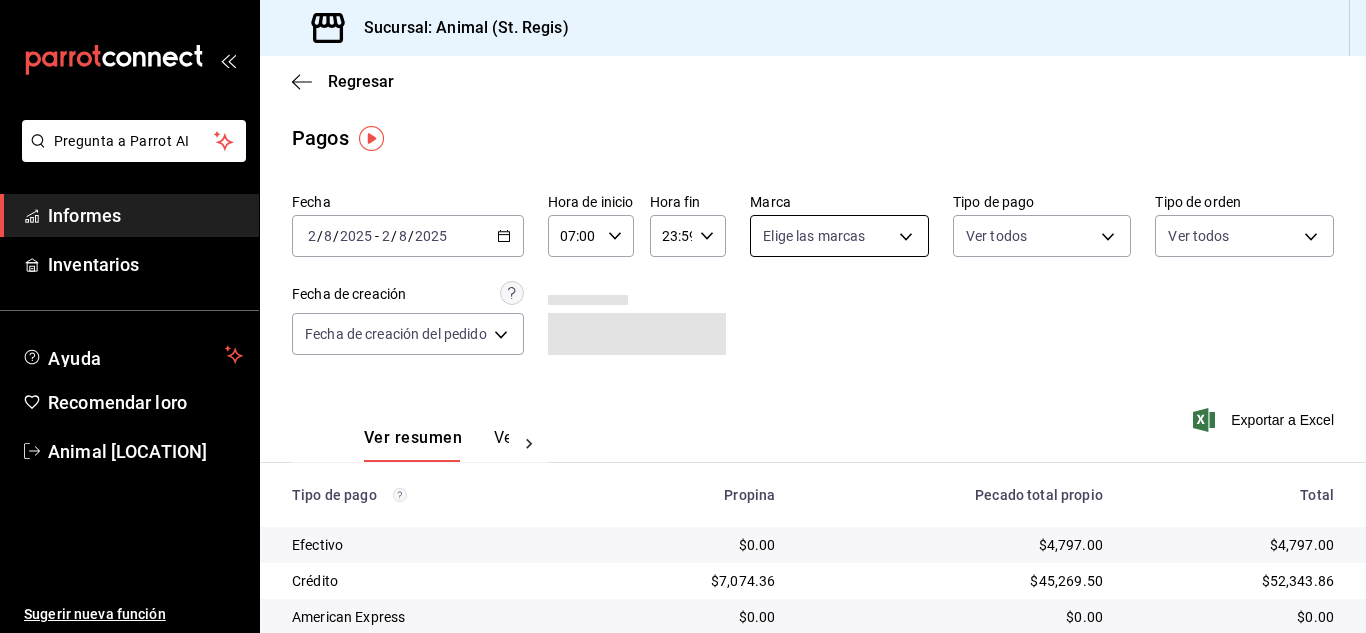 click on "Pregunta a Parrot AI Informes   Inventarios   Ayuda Recomendar loro   Animal StRegis   Sugerir nueva función   Sucursal: Animal ([LOCATION]) Regresar Pagos Fecha [DATE] [DATE] - [DATE] [DATE] Hora de inicio [TIME] Hora de inicio Hora fin [TIME] Hora fin Marca Elige las marcas Tipo de pago Ver todos Tipo de orden Ver todos Fecha de creación   Fecha de creación del pedido ORDER Ver resumen Ver pagos Exportar a Excel Tipo de pago   Propina Pecado total propio Total Efectivo $0.00 $4,797.00 $4,797.00 Crédito $7,074.36 $45,269.50 $52,343.86 American Express $0.00 $0.00 $0.00 Transferencia $0.00 $0.00 $0.00 CxC Empleados $0.00 $0.00 $0.00 Clientes de CxC $0.00 $0.00 $0.00 UDS $0.00 $0.00 $0.00 Débito $933.75 $4,685.60 $5,619.35 Total $8,008.11 $54,752.10 $62,760.21 Texto original Valora esta traducción Tu opinión servirá para ayudar a mejorar el Traductor de Google Pregunta a Parrot AI Informes   Inventarios   Ayuda Recomendar loro   Animal StRegis   Sugerir nueva función   Ir a un video" at bounding box center (683, 316) 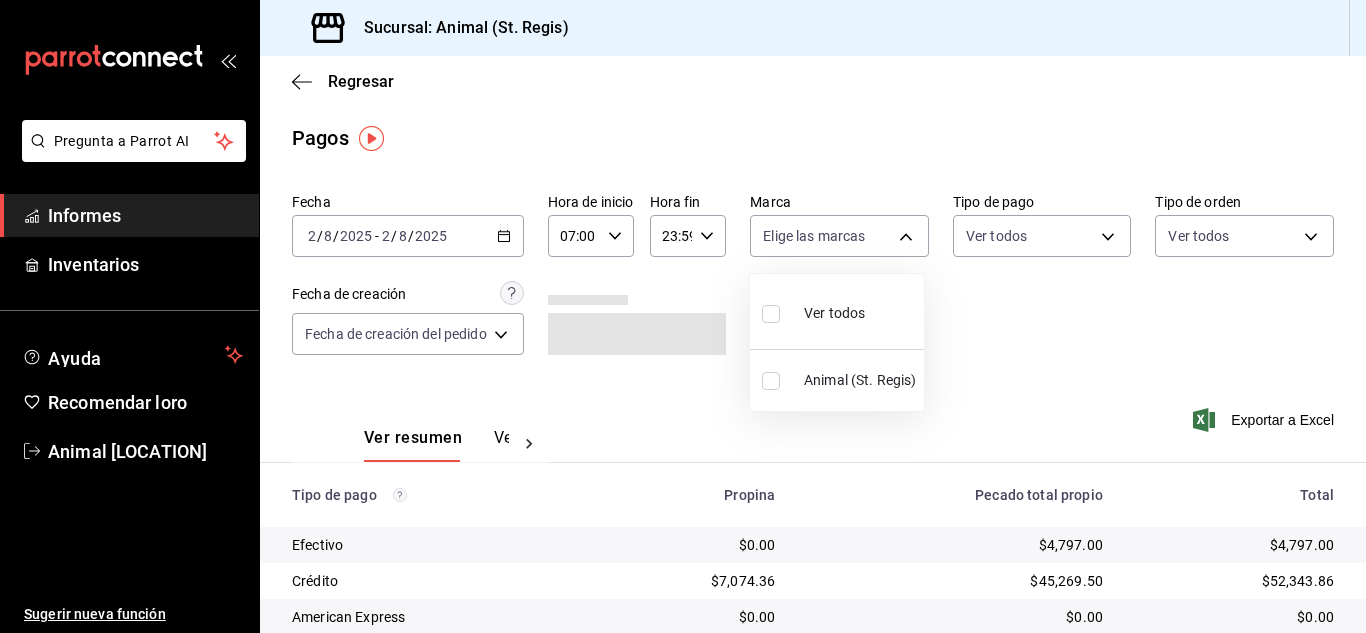 click at bounding box center (771, 314) 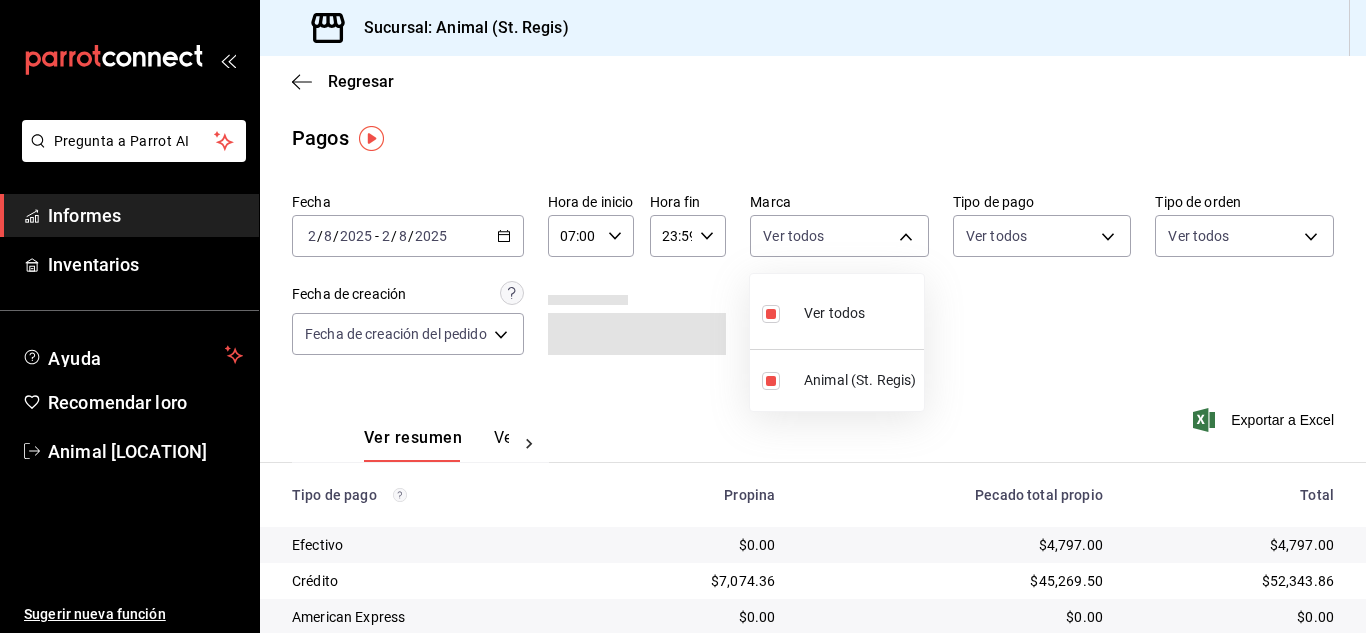 click at bounding box center (683, 316) 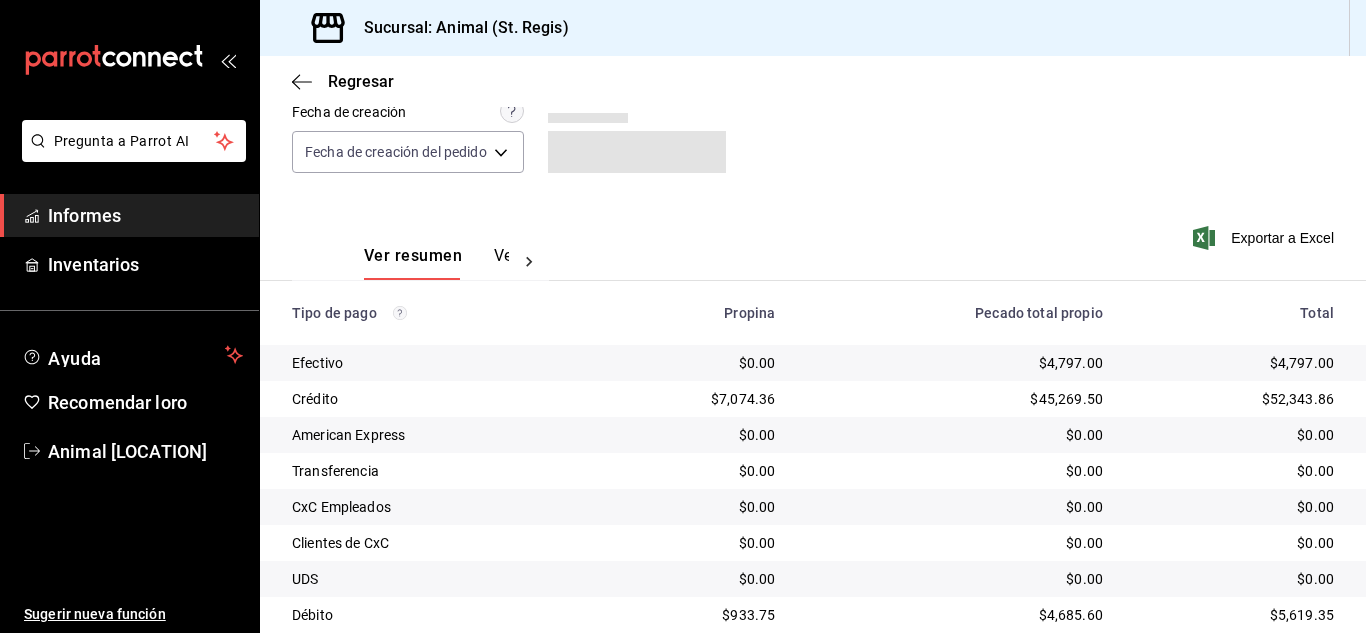 scroll, scrollTop: 251, scrollLeft: 0, axis: vertical 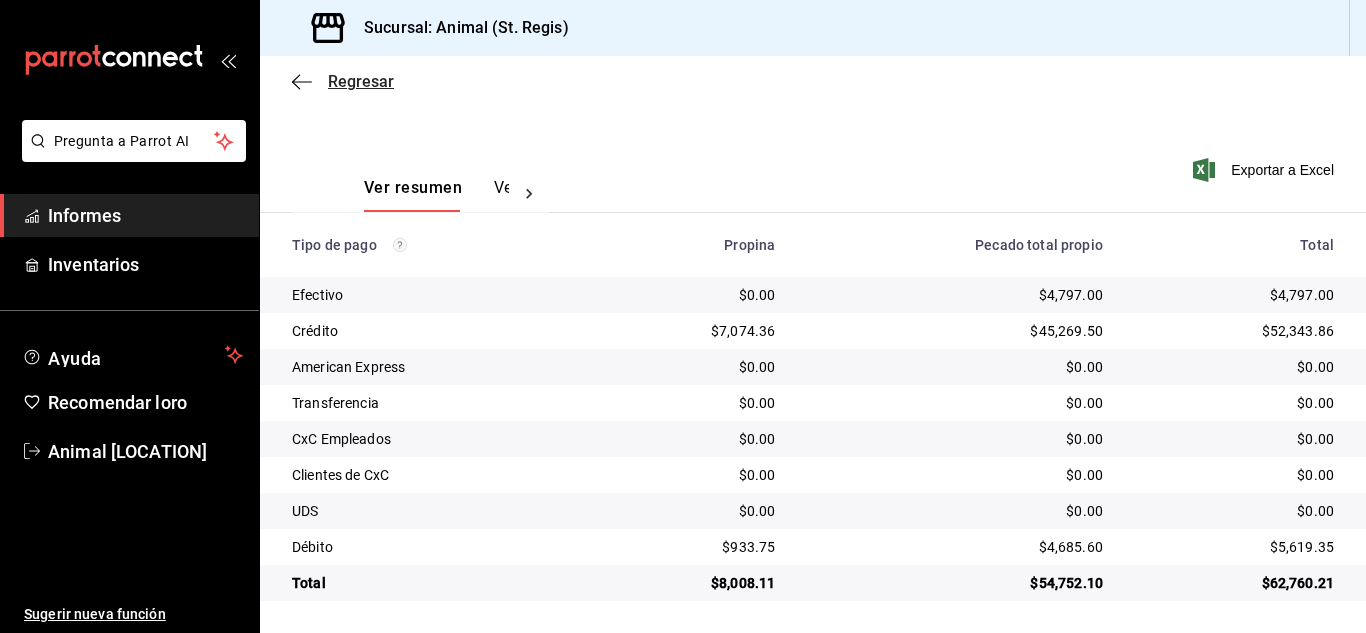 click on "Regresar" at bounding box center [361, 81] 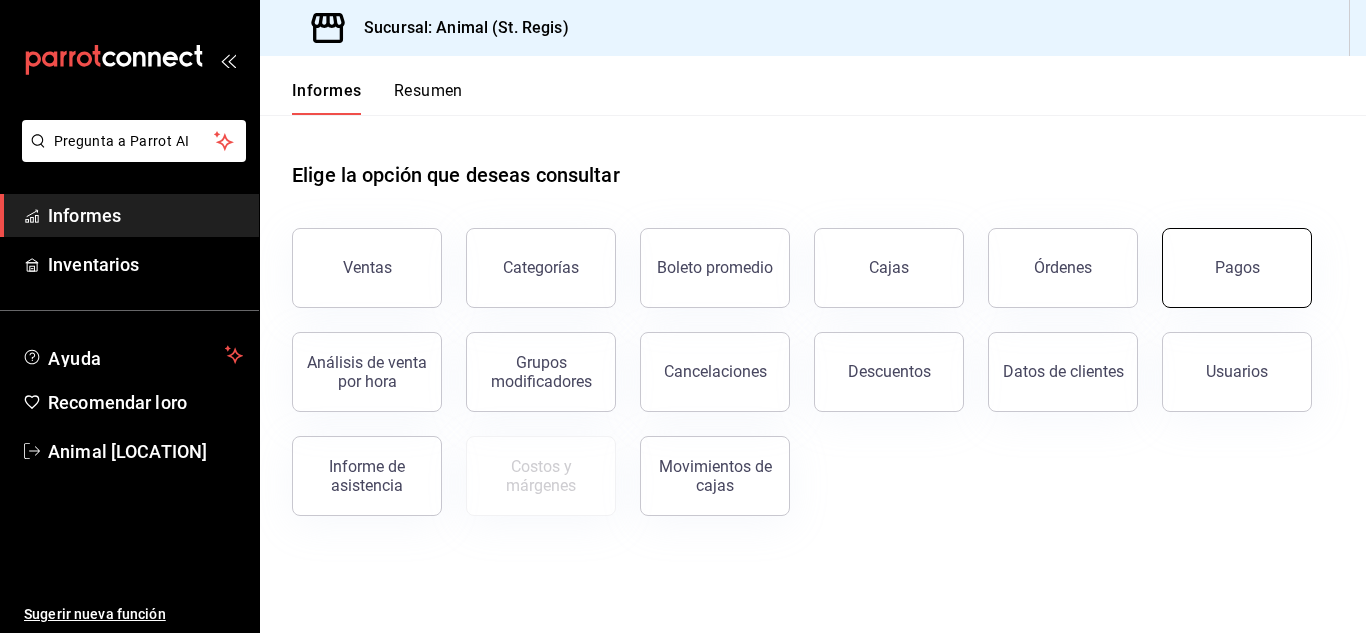 click on "Pagos" at bounding box center [1237, 268] 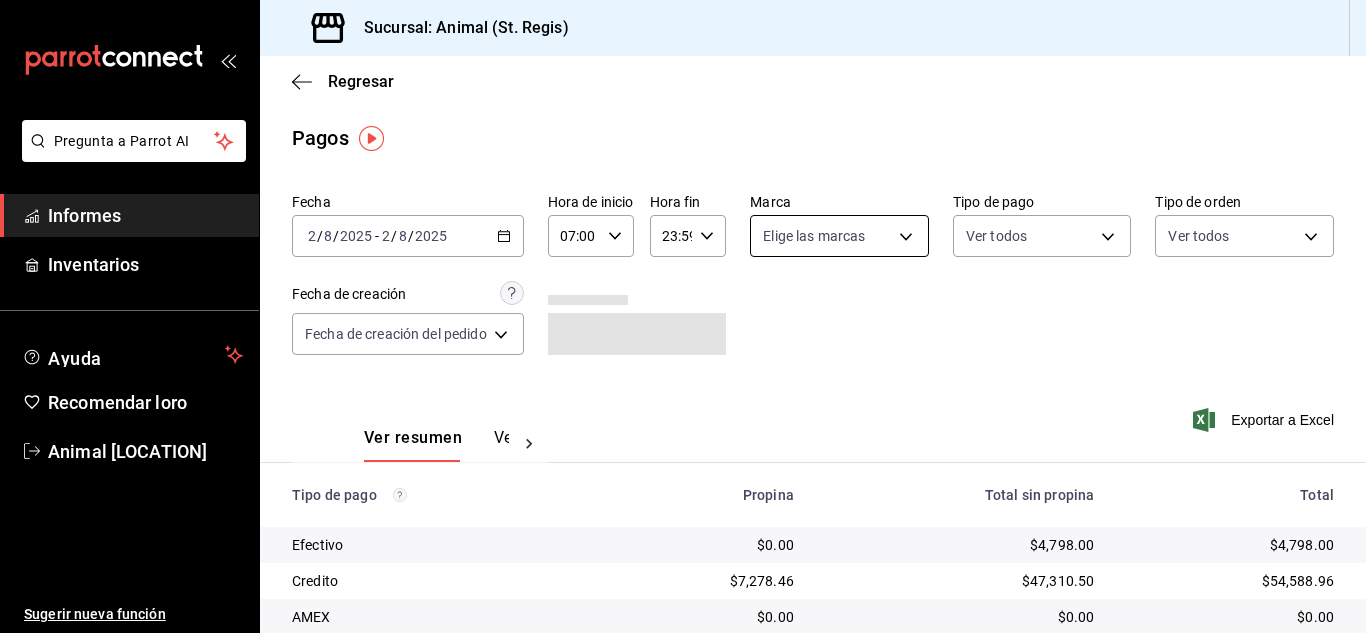click on "Pregunta a Parrot AI Informes   Inventarios   Ayuda Recomendar loro   Animal [LOCATION]   Sugerir nueva función   Sucursal: Animal ([LOCATION]) Regresar Pagos Fecha [DATE] [DATE] - [DATE] [DATE] Hora de inicio [TIME] Hora de inicio Hora fin [TIME] Hora fin Marca Elige las marcas Tipo de pago Ver todos Tipo de orden Ver todos Fecha de creación   Fecha de creación del pedido ORDER Ver resumen Ver pagos Exportar a Excel Tipo de pago   Propina Total sin propina Total Efectivo $0.00 $4,798.00 $4,798.00 Credito $7,278.46 $47,310.50 $54,588.96 AMEX $0.00 $0.00 $0.00 Transferencia $0.00 $0.00 $0.00 CxC Empleados $0.00 $0.00 $0.00 CxC Clientes $0.00 $0.00 $0.00 UDS $0.00 $0.00 $0.00 Debito $1,183.35 $5,933.60 $7,116.95 Total $8,461.81 $58,042.10 $66,503.91 Texto original Valora esta traducción Tu opinión servirá para mejorar el Traductor de Google Pregunta a Parrot AI Informes   Inventarios   Ayuda Recomendar loro   Animal [LOCATION]   Sugerir nueva función   Ver video tutorial Ir a un video" at bounding box center [683, 316] 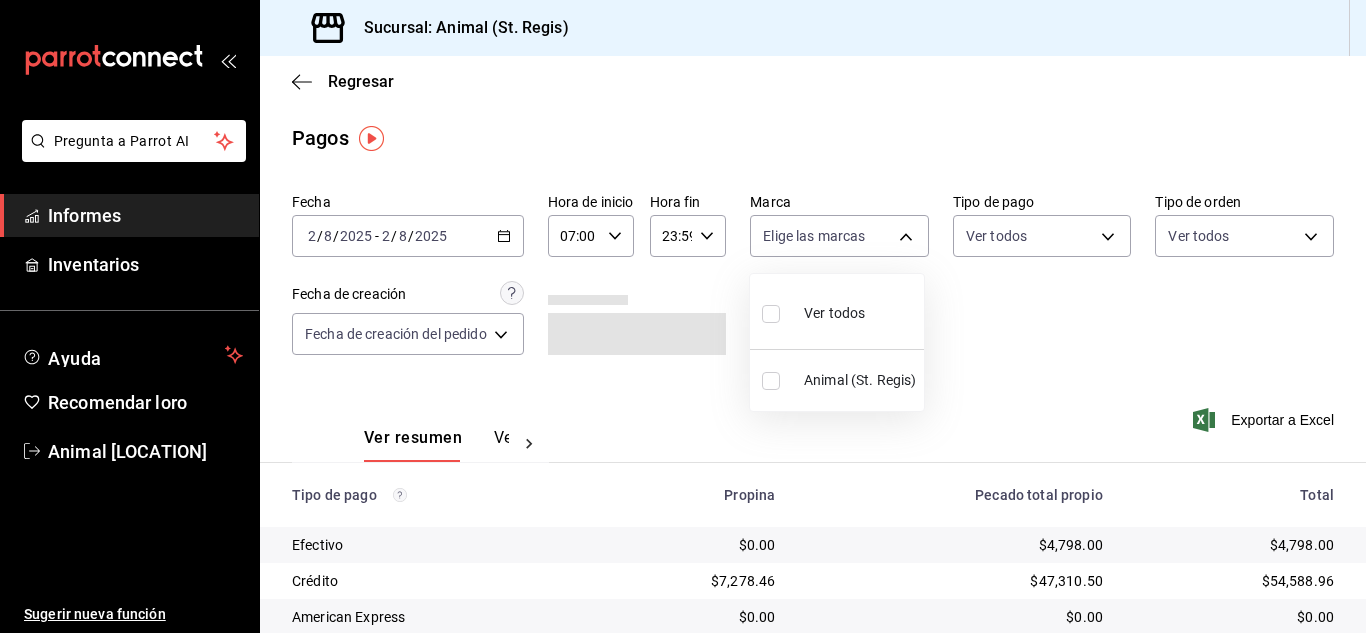 click at bounding box center [771, 314] 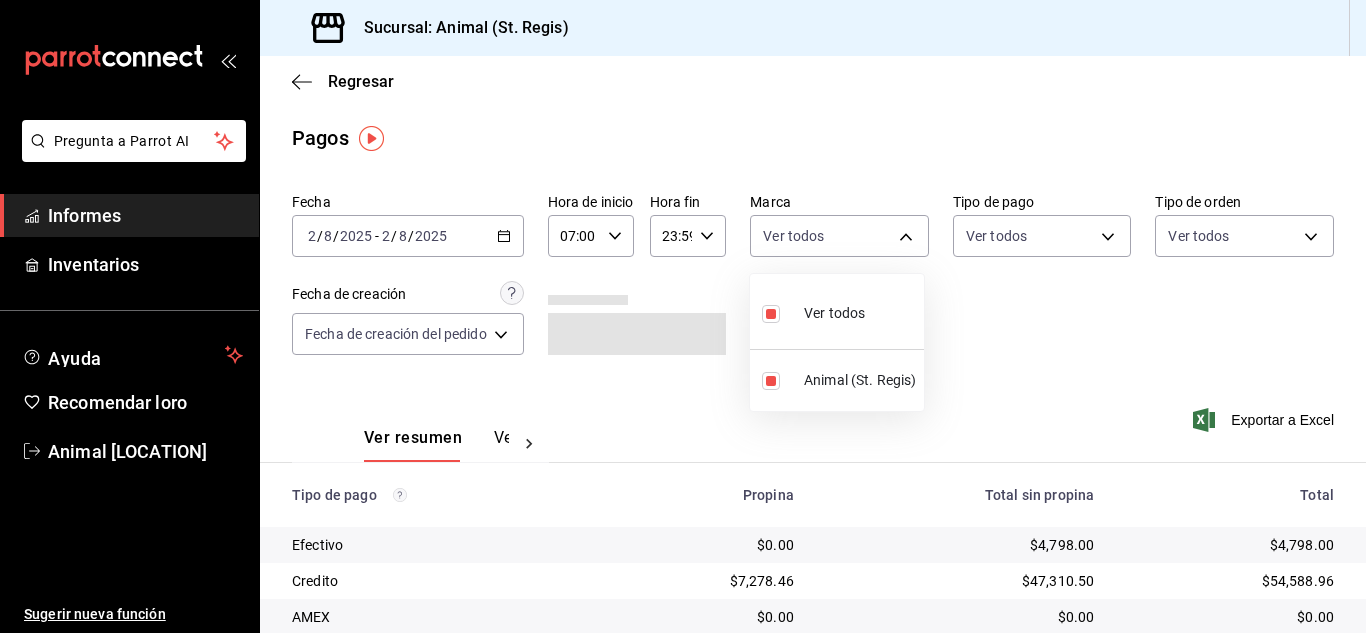 click at bounding box center [683, 316] 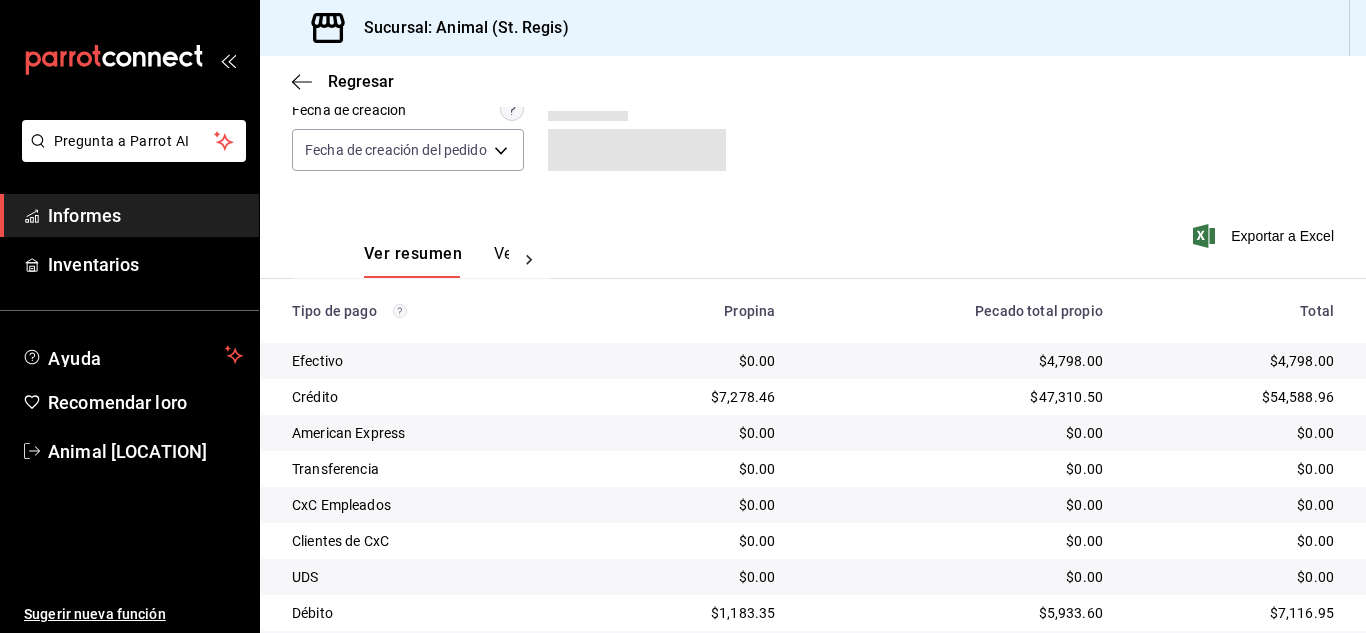 scroll, scrollTop: 251, scrollLeft: 0, axis: vertical 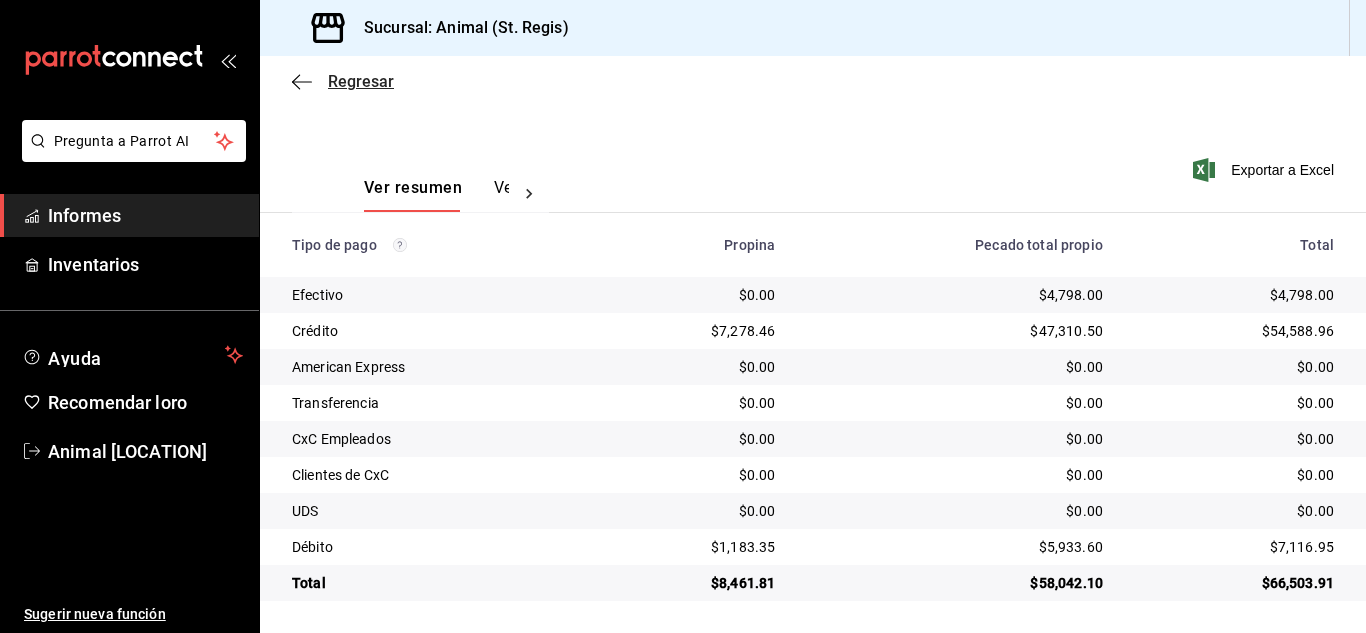 click on "Regresar" at bounding box center (361, 81) 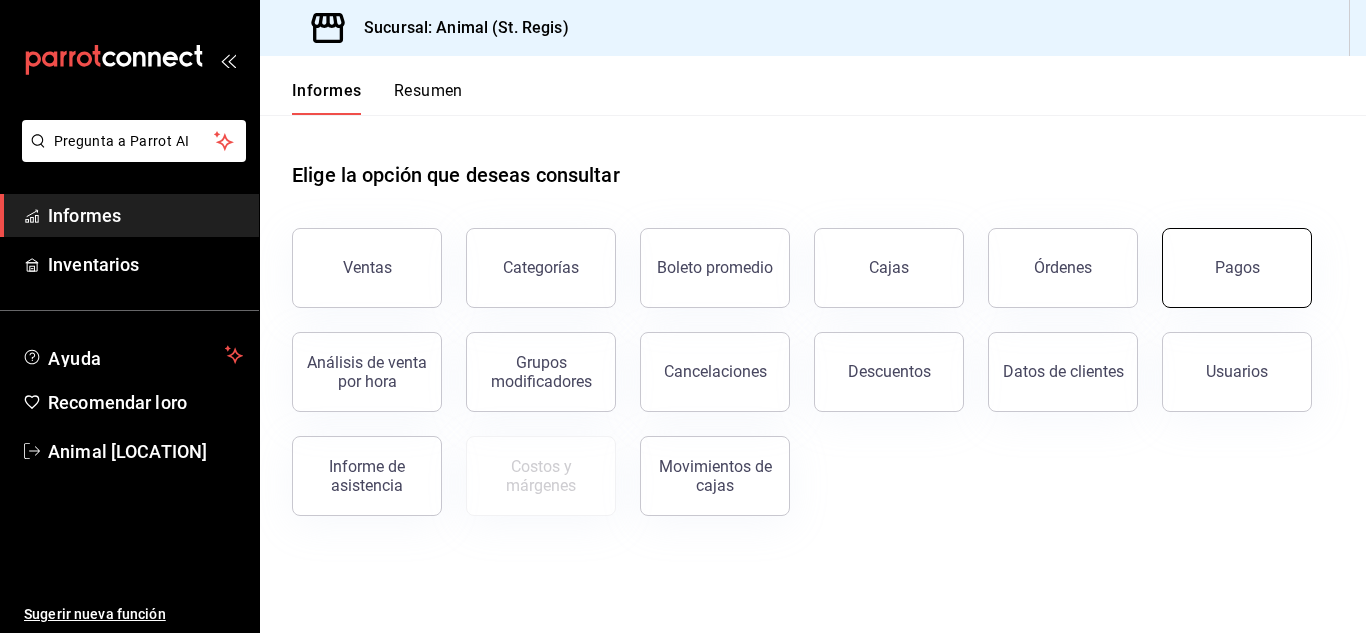 click on "Pagos" at bounding box center (1237, 268) 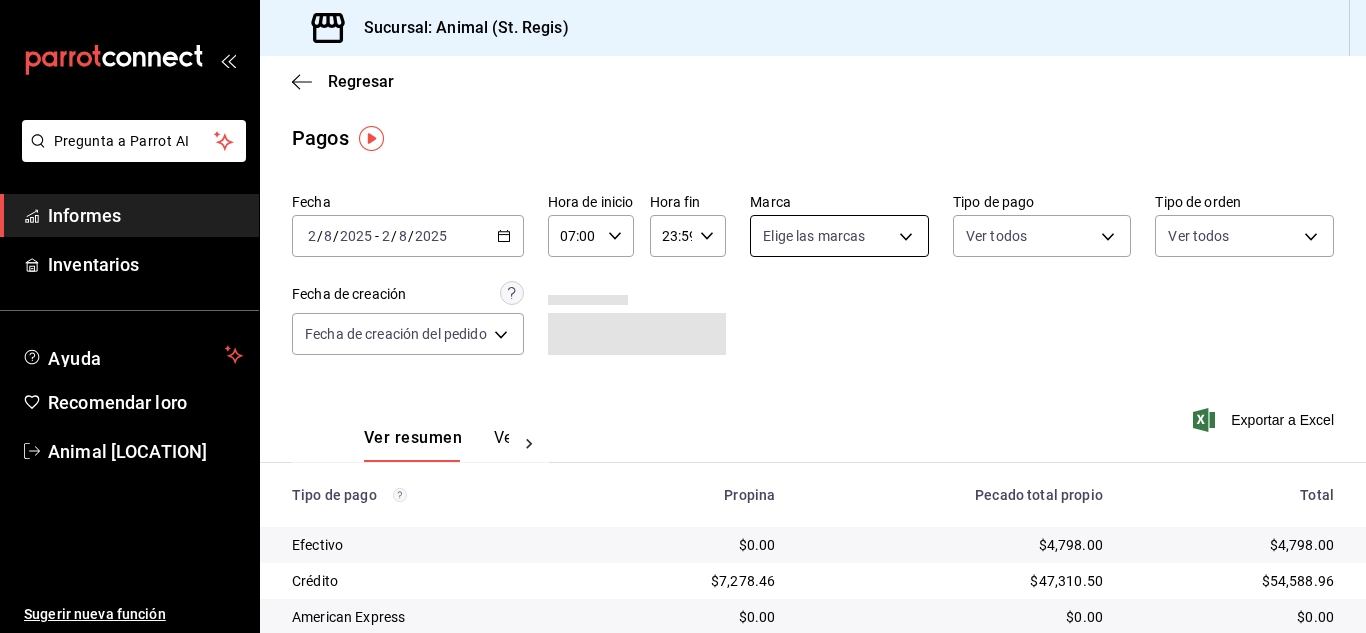 click on "Pregunta a Parrot AI Informes   Inventarios   Ayuda Recomendar loro   Animal [LOCATION]   Sugerir nueva función   Sucursal: Animal ([LOCATION]) Regresar Pagos Fecha [DATE] [DATE] - [DATE] [DATE] Hora de inicio [TIME] Hora de inicio Hora fin [TIME] Hora fin Marca Elige las marcas Tipo de pago Ver todos Tipo de orden Ver todos Fecha de creación   Fecha de creación del pedido ORDER Ver resumen Ver pagos Exportar a Excel Tipo de pago   Propina Pecado total propio Total Efectivo $0.00 $4,798.00 $4,798.00 Crédito $7,278.46 $47,310.50 $54,588.96 American Express $0.00 $0.00 $0.00 Transferencia $0.00 $0.00 $0.00 CxC Empleados $0.00 $0.00 $0.00 Clientes de CxC $0.00 $0.00 $0.00 UDS $0.00 $0.00 $0.00 Débito $1,183.35 $5,933.60 $7,116.95 Total $8,461.81 $58,042.10 $66,503.91 Texto original Valora esta traducción Tu opinión servirá para mejorar el Traductor de Google Pregunta a Parrot AI Informes   Inventarios   Ayuda Recomendar loro   Animal [LOCATION]   Sugerir nueva función   Ir a un video" at bounding box center (683, 316) 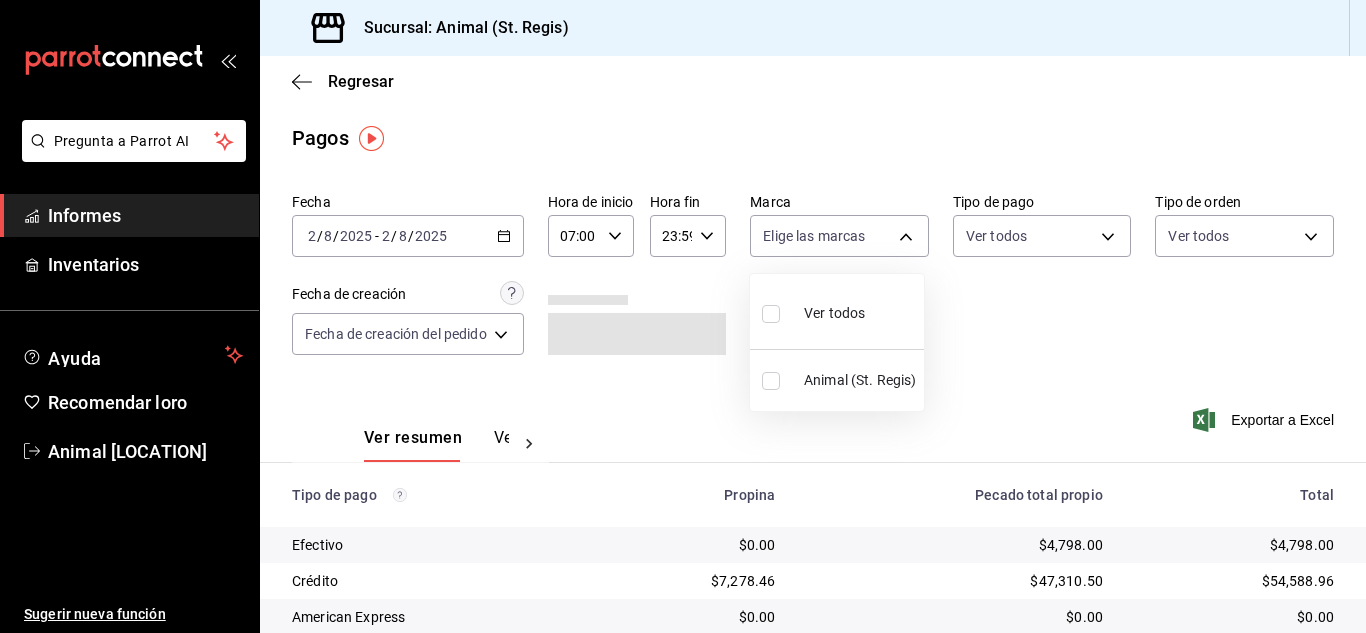 click at bounding box center (771, 314) 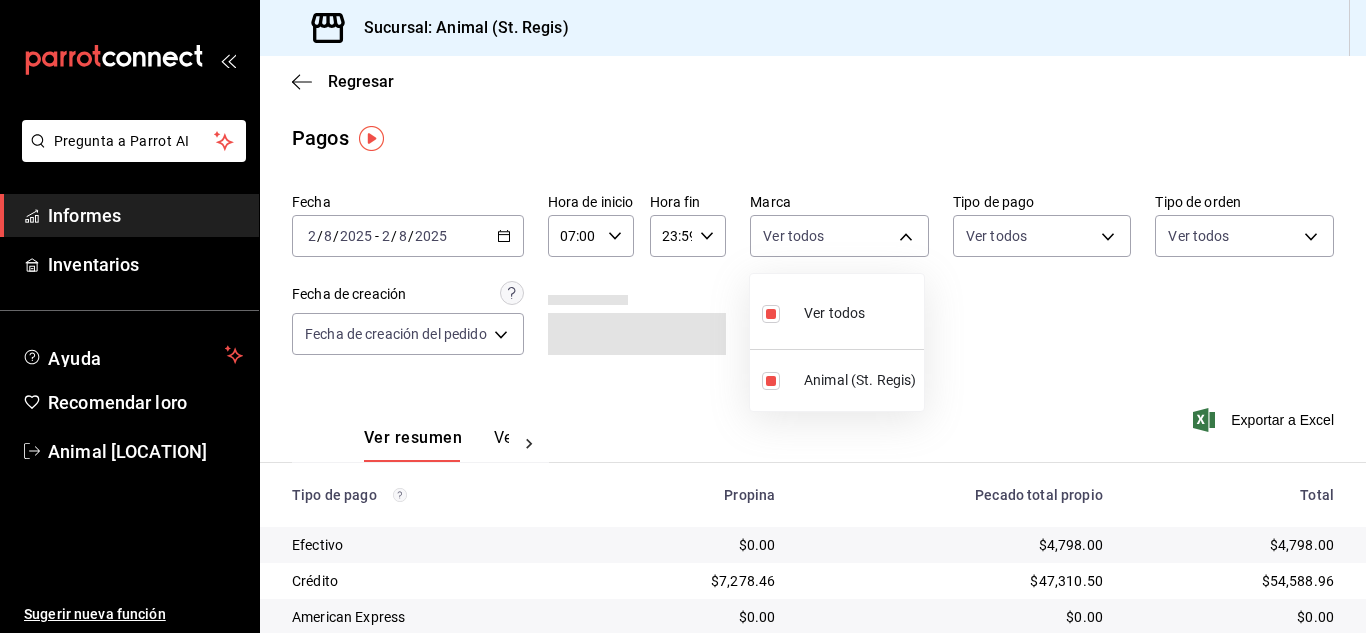click at bounding box center [683, 316] 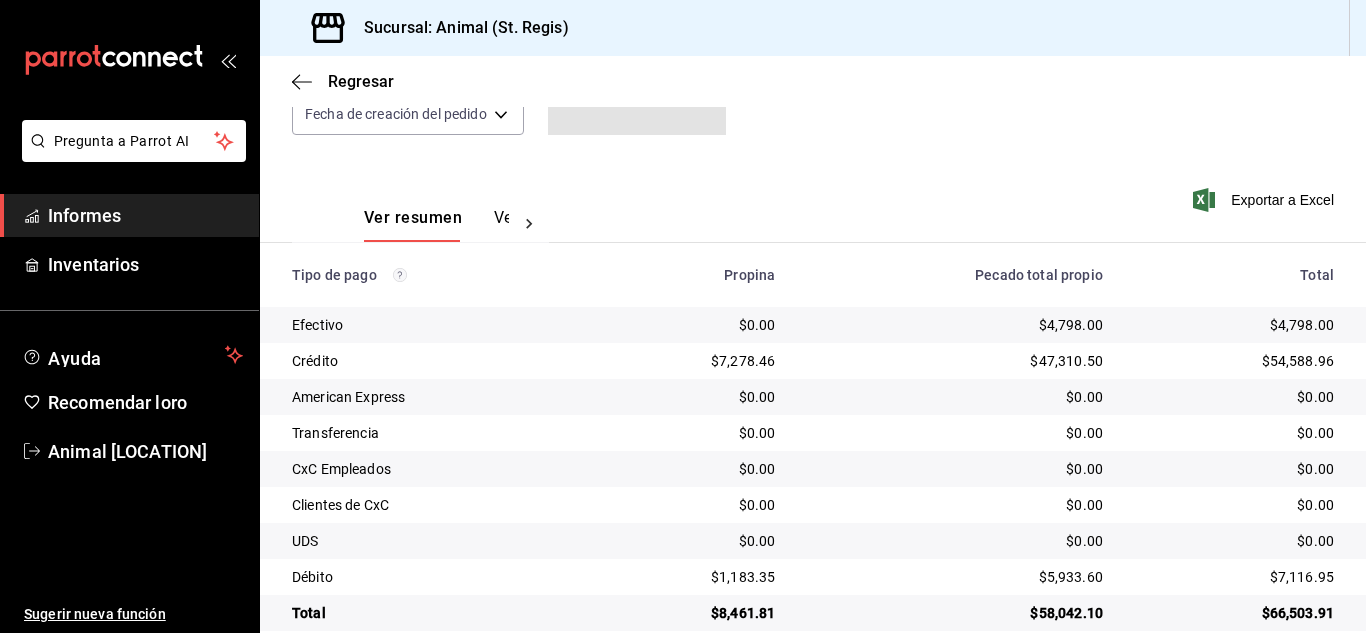 scroll, scrollTop: 251, scrollLeft: 0, axis: vertical 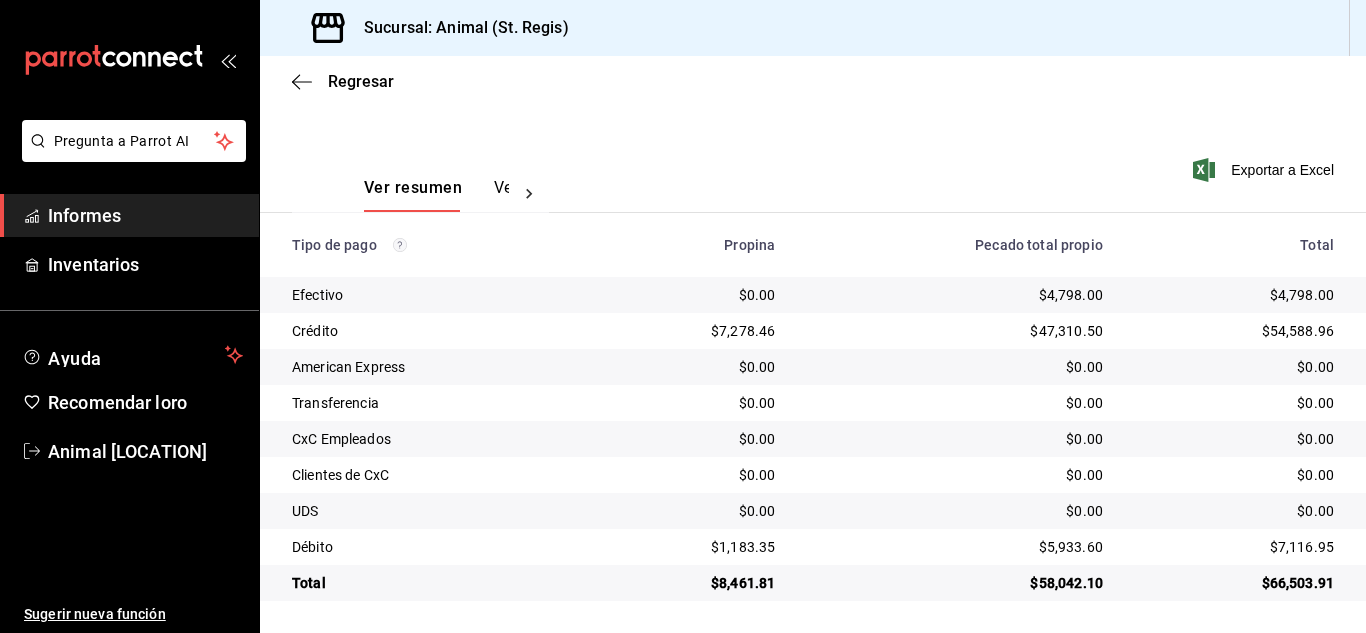 click on "Regresar" at bounding box center (813, 81) 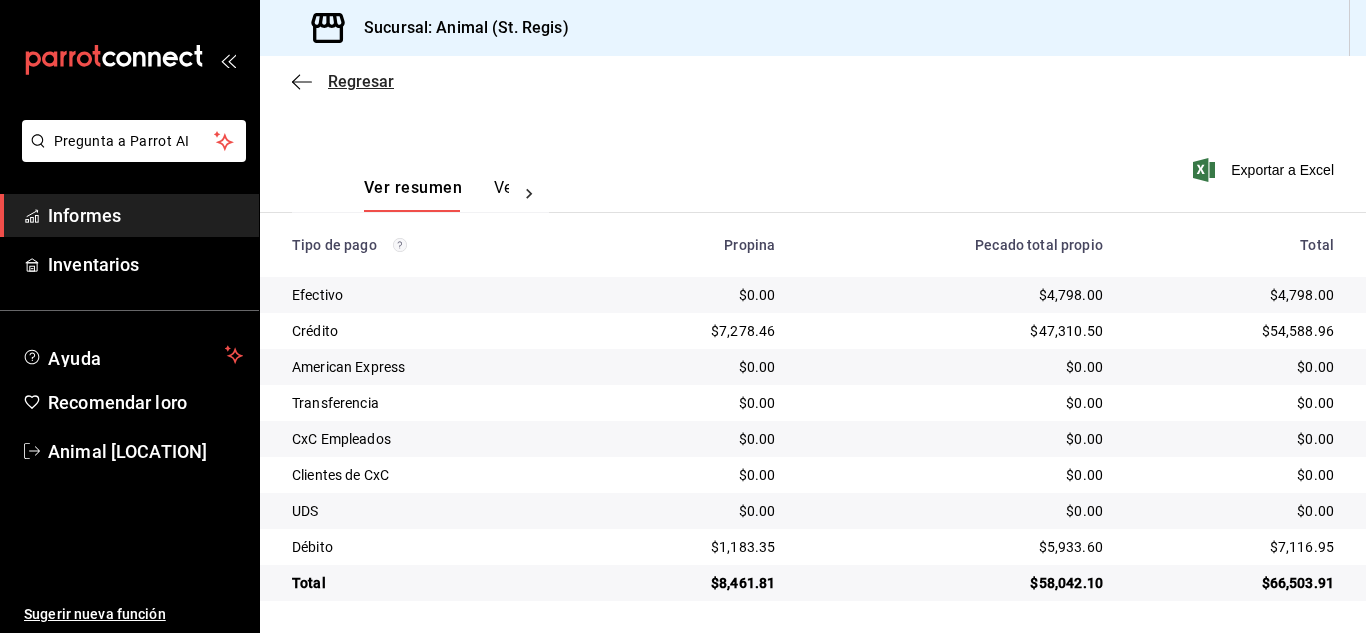 click on "Regresar" at bounding box center (361, 81) 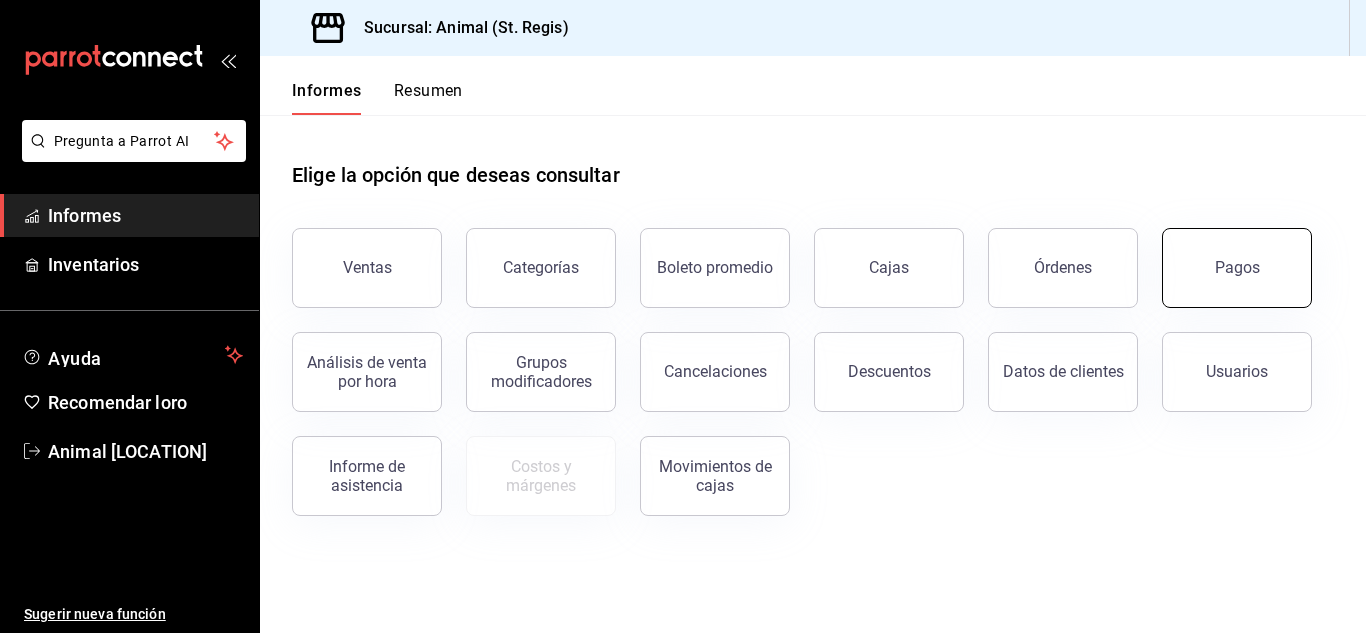 click on "Pagos" at bounding box center [1237, 268] 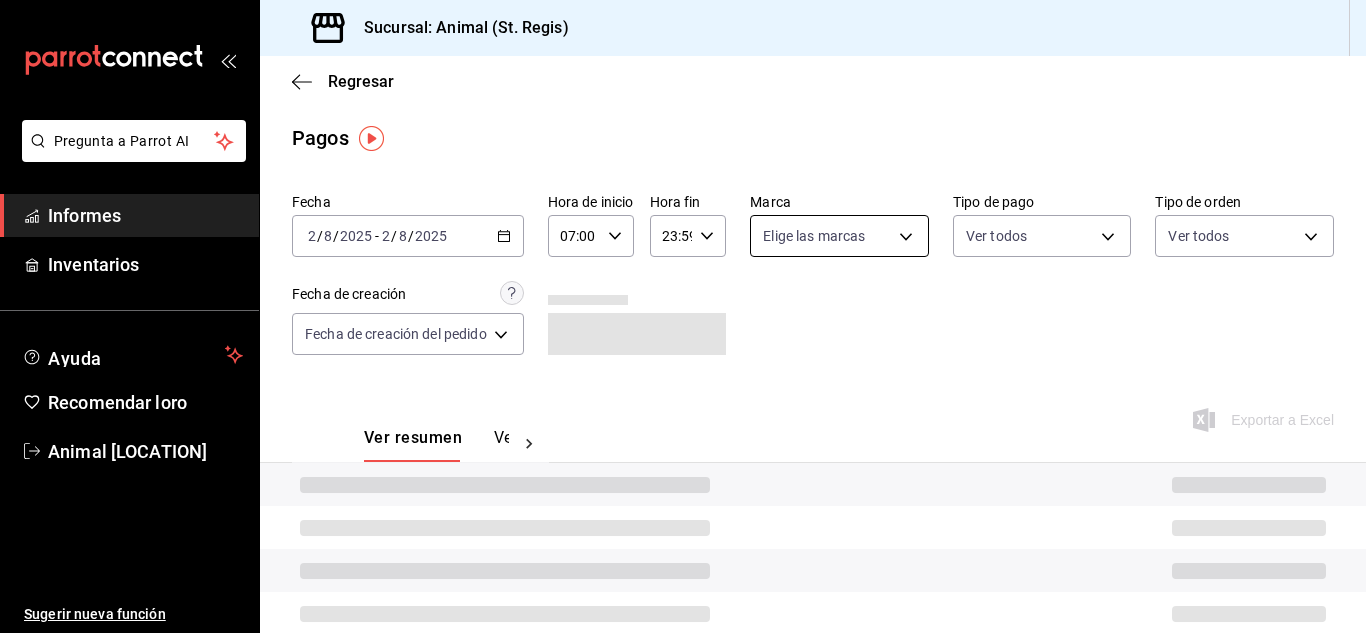 click on "Pregunta a Parrot AI Informes   Inventarios   Ayuda Recomendar loro   Animal StRegis   Sugerir nueva función   Sucursal: Animal ([LOCATION]) Regresar Pagos Fecha [DATE] [DATE] - [DATE] [DATE] Hora de inicio [TIME] Hora de inicio Hora fin [TIME] Hora fin Marca Elige las marcas Tipo de pago Ver todos Tipo de orden Ver todos Fecha de creación   Fecha de creación del pedido ORDER Ver resumen Ver pagos Exportar a Excel Texto original Valora esta traducción Tu opinión servirá para ayudar a mejorar el Traductor de Google Pregunta a Parrot AI Informes   Inventarios   Ayuda Recomendar loro   Animal StRegis   Sugerir nueva función   GANA 1 MES GRATIS EN TU SUSCRIPCIÓN AQUÍ ¿Recuerdas cómo empezó tu restaurante? Hoy puedes ayudar a un colega a tener el mismo cambio que tú viviste. Recomienda Parrot directamente desde tu Portal Administrador. Es fácil y rápido. 🎁 Por cada restaurante que se una, ganas 1 mes gratis. Ver video tutorial Ir a un video Visitar centro de ayuda ([PHONE])" at bounding box center [683, 316] 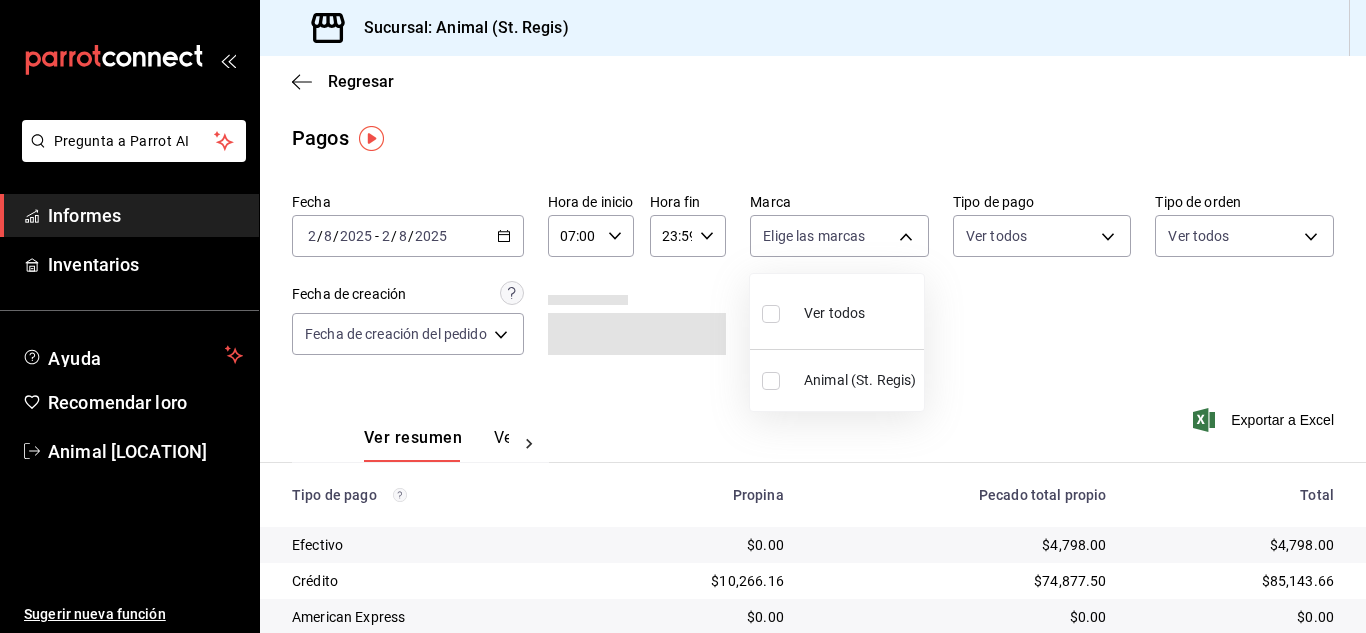 click at bounding box center [771, 314] 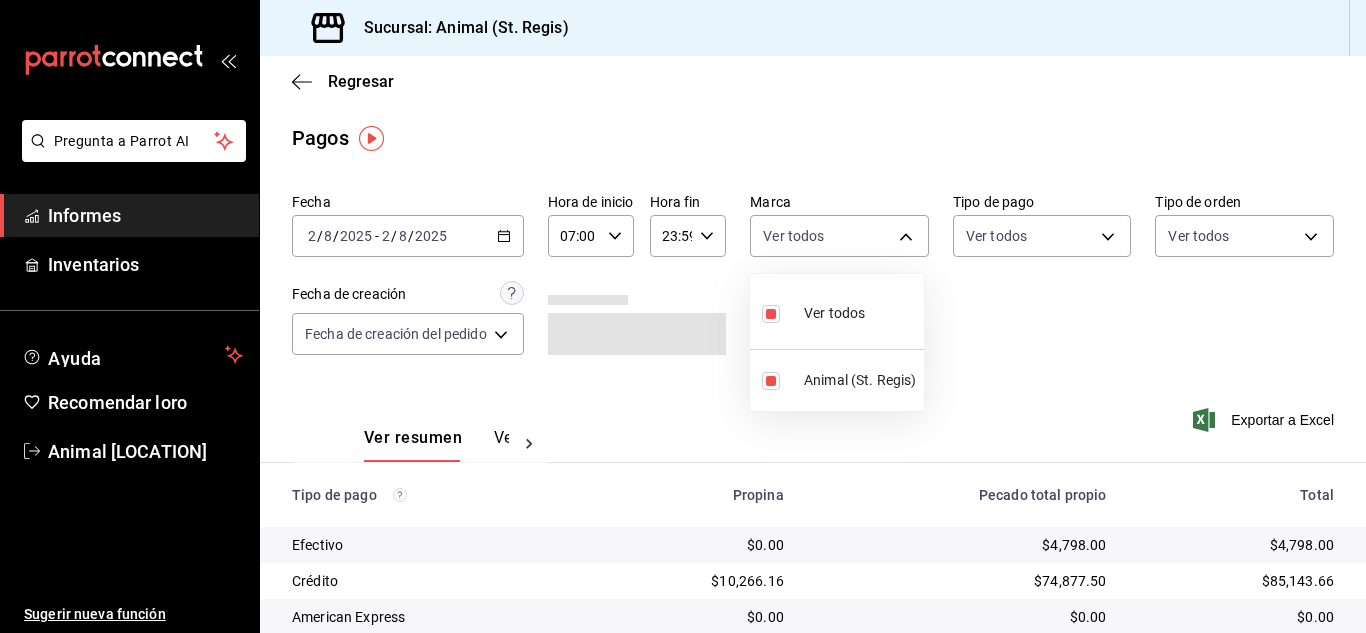 click at bounding box center [683, 316] 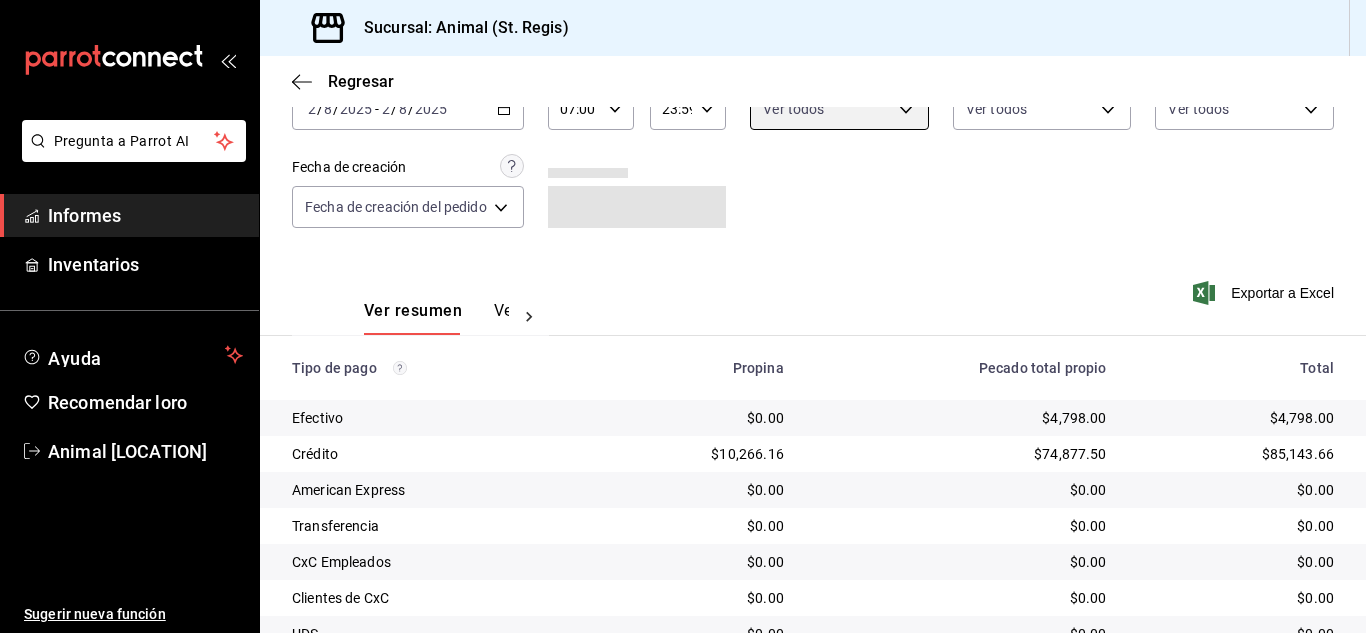 scroll, scrollTop: 251, scrollLeft: 0, axis: vertical 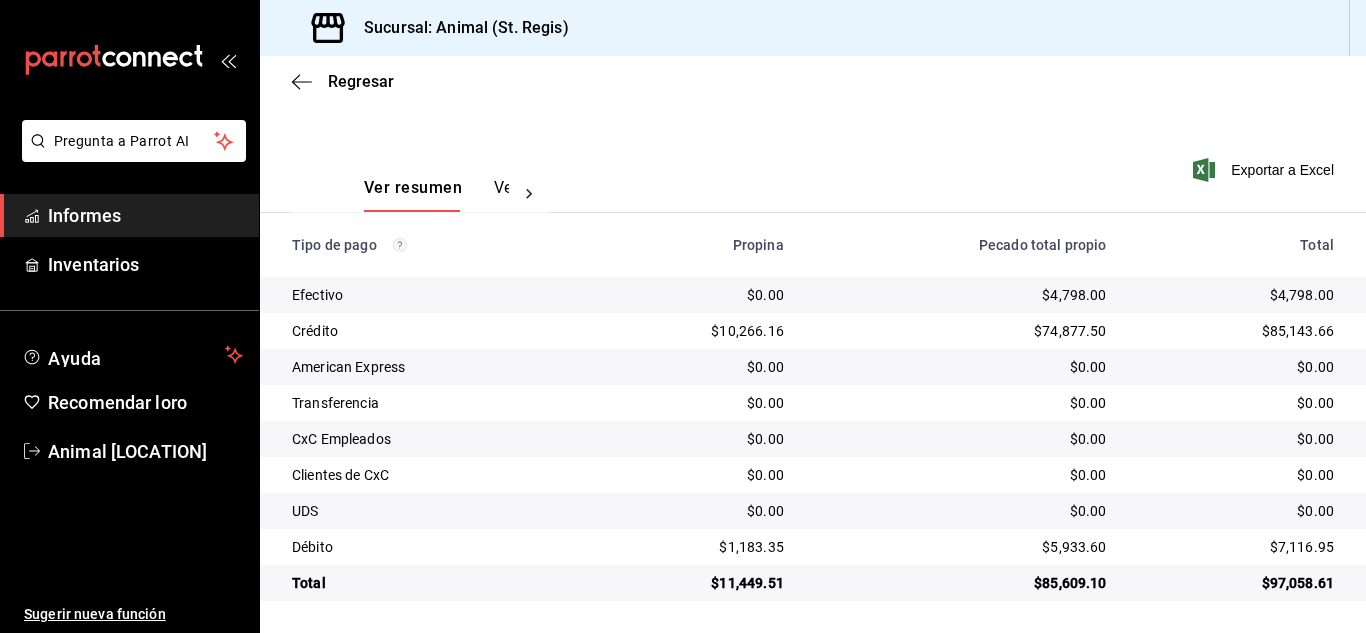 click on "Ver resumen Ver pagos Exportar a Excel" at bounding box center [813, 182] 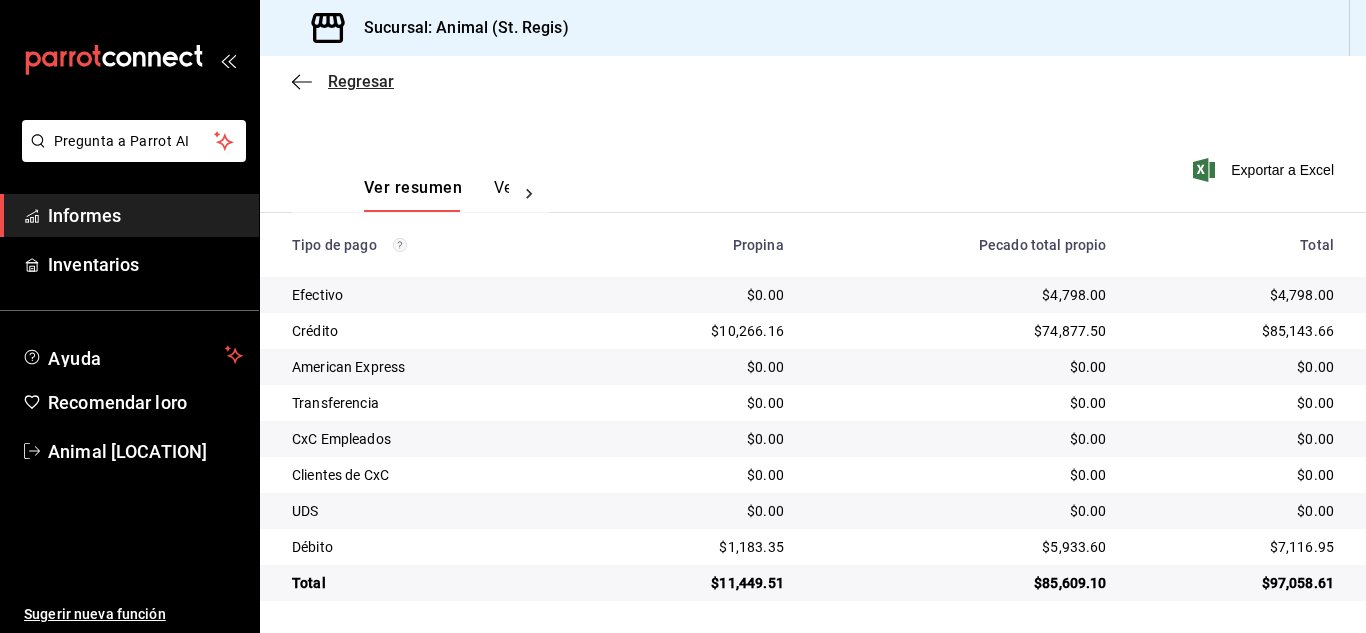 click on "Regresar" at bounding box center [361, 81] 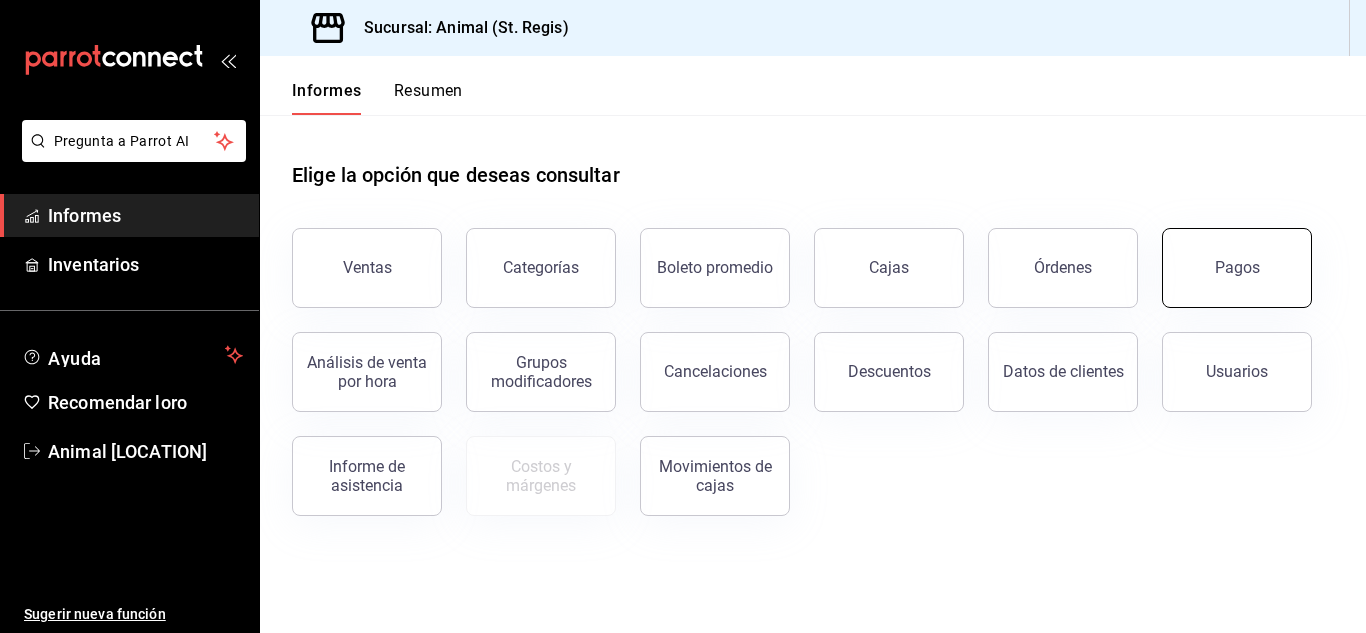 click on "Pagos" at bounding box center [1237, 267] 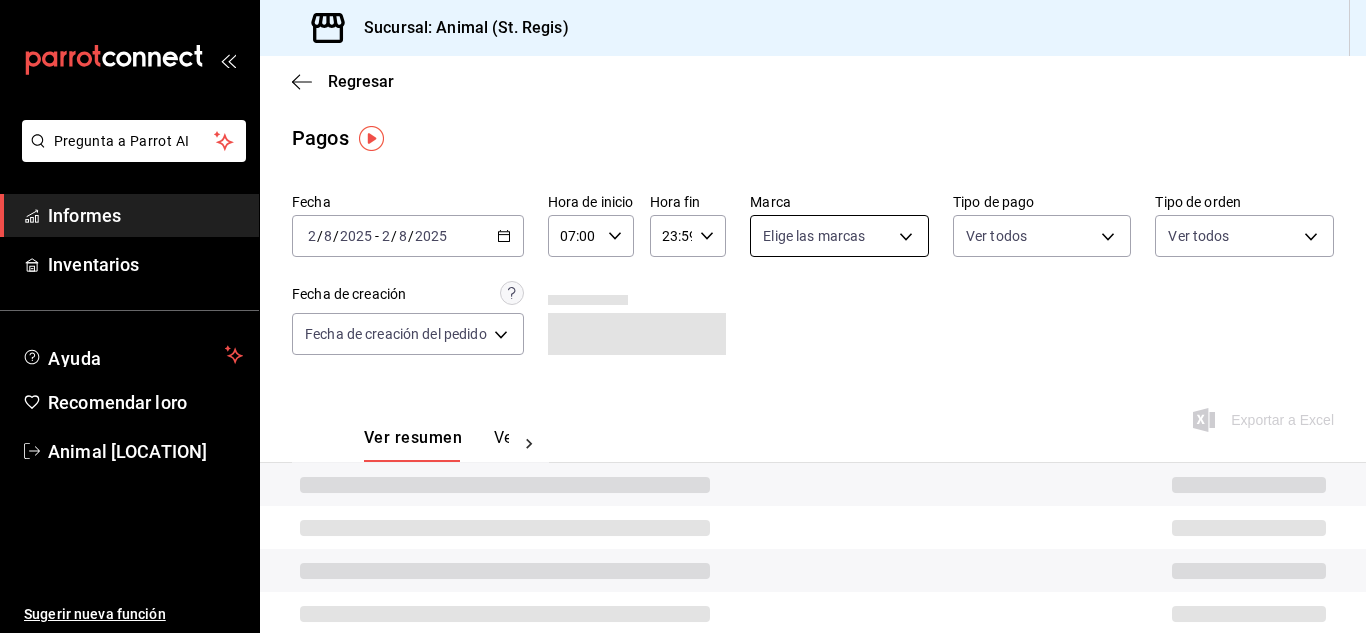 click on "Pregunta a Parrot AI Informes   Inventarios   Ayuda Recomendar loro   Animal StRegis   Sugerir nueva función   Sucursal: Animal ([LOCATION]) Regresar Pagos Fecha [DATE] [DATE] - [DATE] [DATE] Hora de inicio [TIME] Hora de inicio Hora fin [TIME] Hora fin Marca Elige las marcas Tipo de pago Ver todos Tipo de orden Ver todos Fecha de creación   Fecha de creación del pedido ORDER Ver resumen Ver pagos Exportar a Excel Texto original Valora esta traducción Tu opinión servirá para ayudar a mejorar el Traductor de Google Pregunta a Parrot AI Informes   Inventarios   Ayuda Recomendar loro   Animal StRegis   Sugerir nueva función   GANA 1 MES GRATIS EN TU SUSCRIPCIÓN AQUÍ ¿Recuerdas cómo empezó tu restaurante? Hoy puedes ayudar a un colega a tener el mismo cambio que tú viviste. Recomienda Parrot directamente desde tu Portal Administrador. Es fácil y rápido. 🎁 Por cada restaurante que se una, ganas 1 mes gratis. Ver video tutorial Ir a un video Visitar centro de ayuda ([PHONE])" at bounding box center [683, 316] 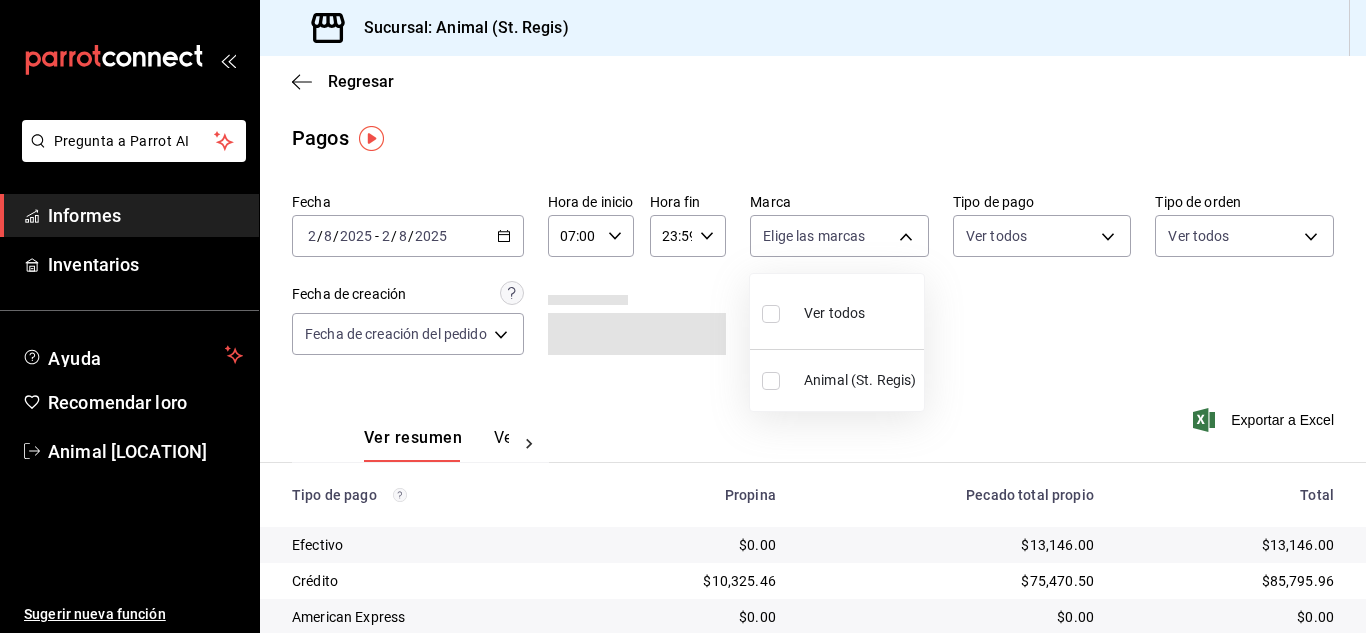 click at bounding box center (771, 314) 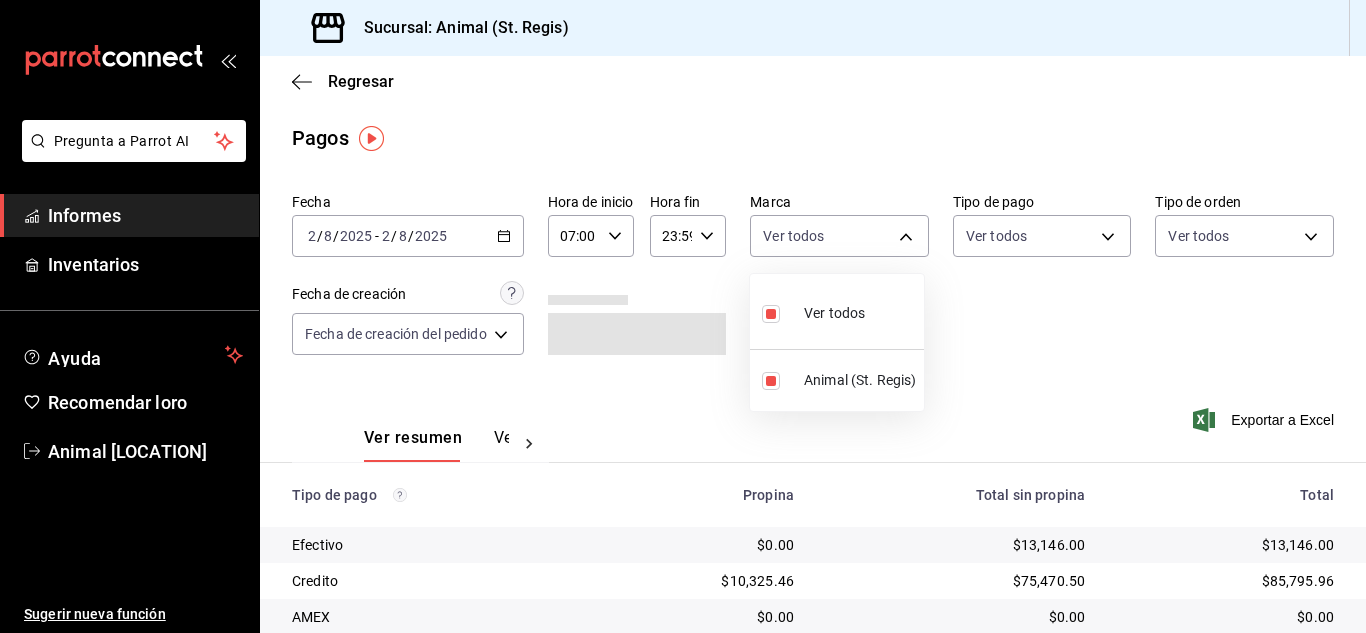 click at bounding box center (683, 316) 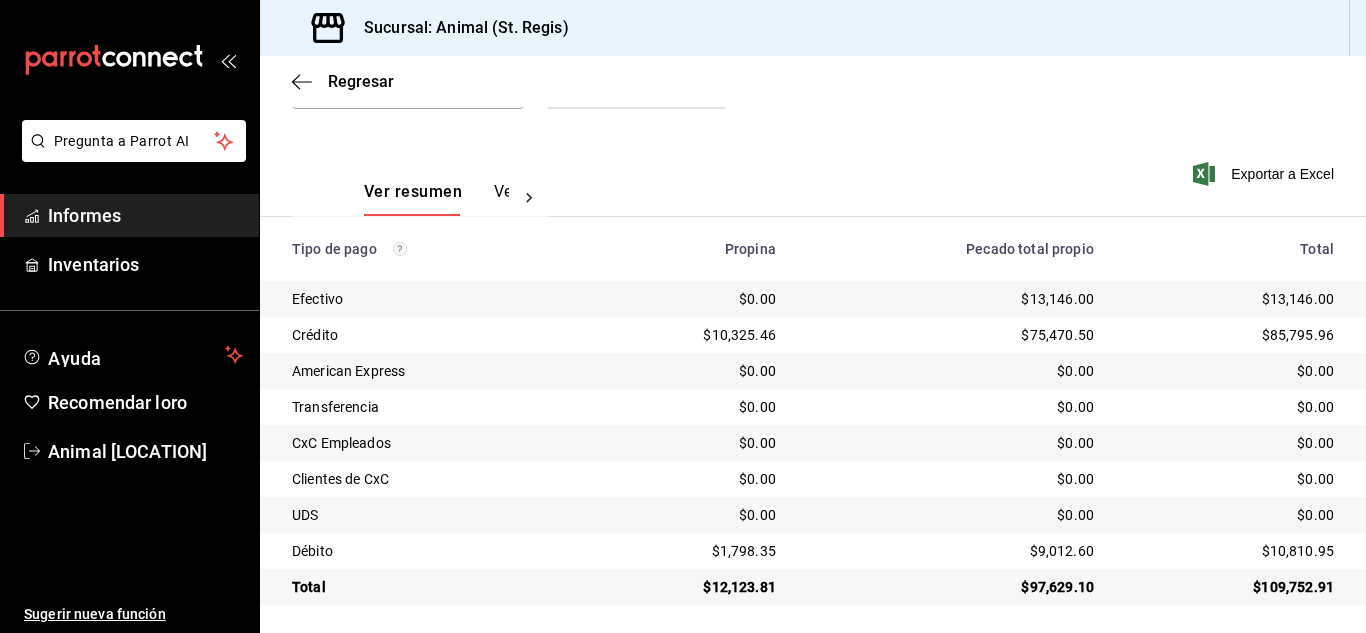 scroll, scrollTop: 251, scrollLeft: 0, axis: vertical 